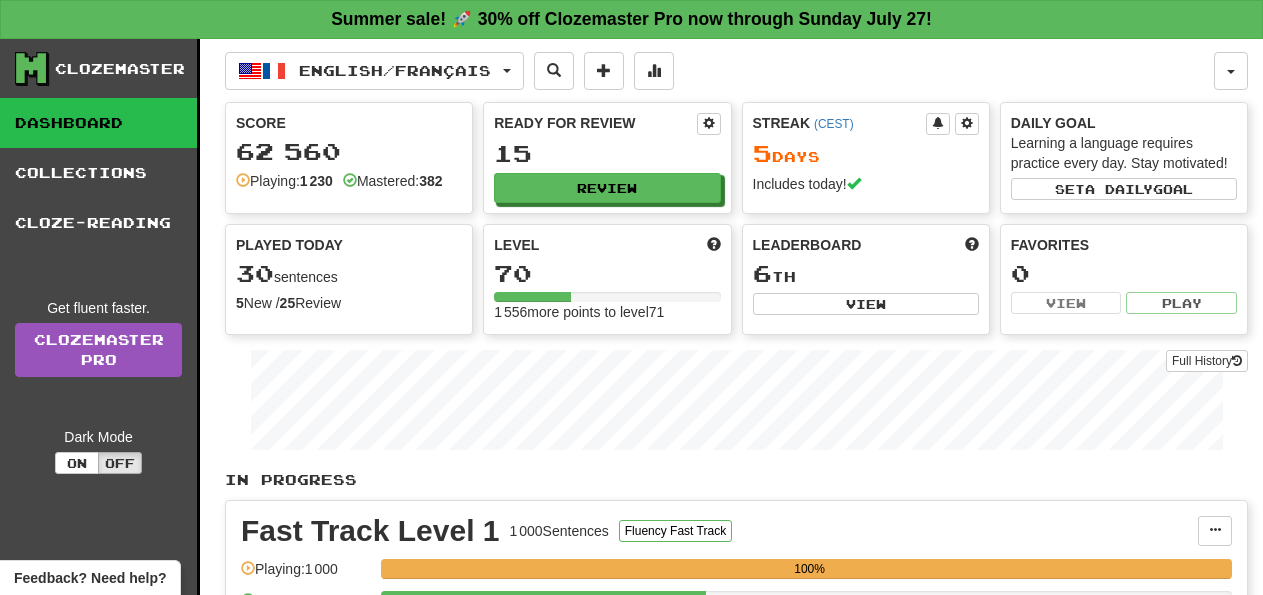 scroll, scrollTop: 0, scrollLeft: 0, axis: both 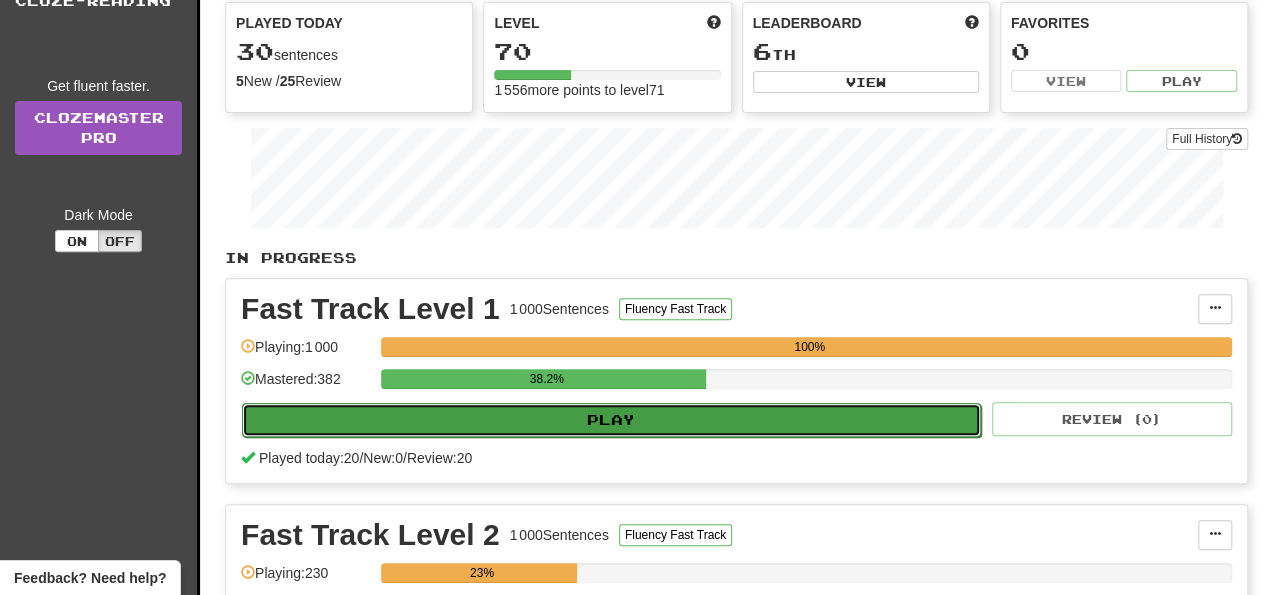 click on "Play" at bounding box center [611, 420] 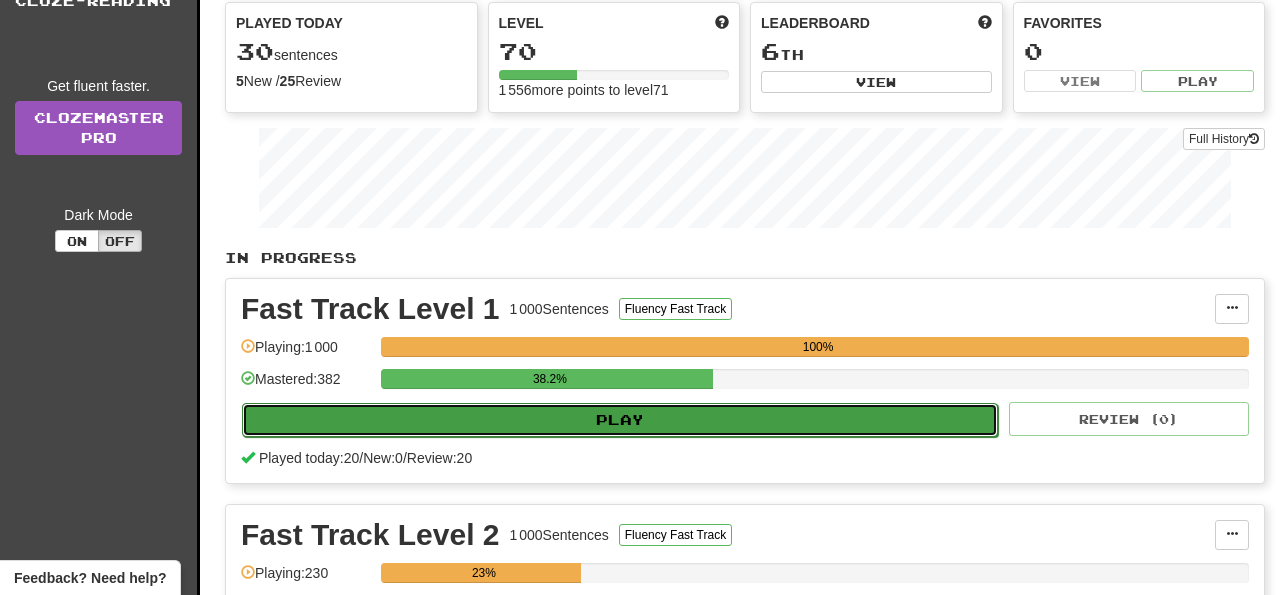 select on "**" 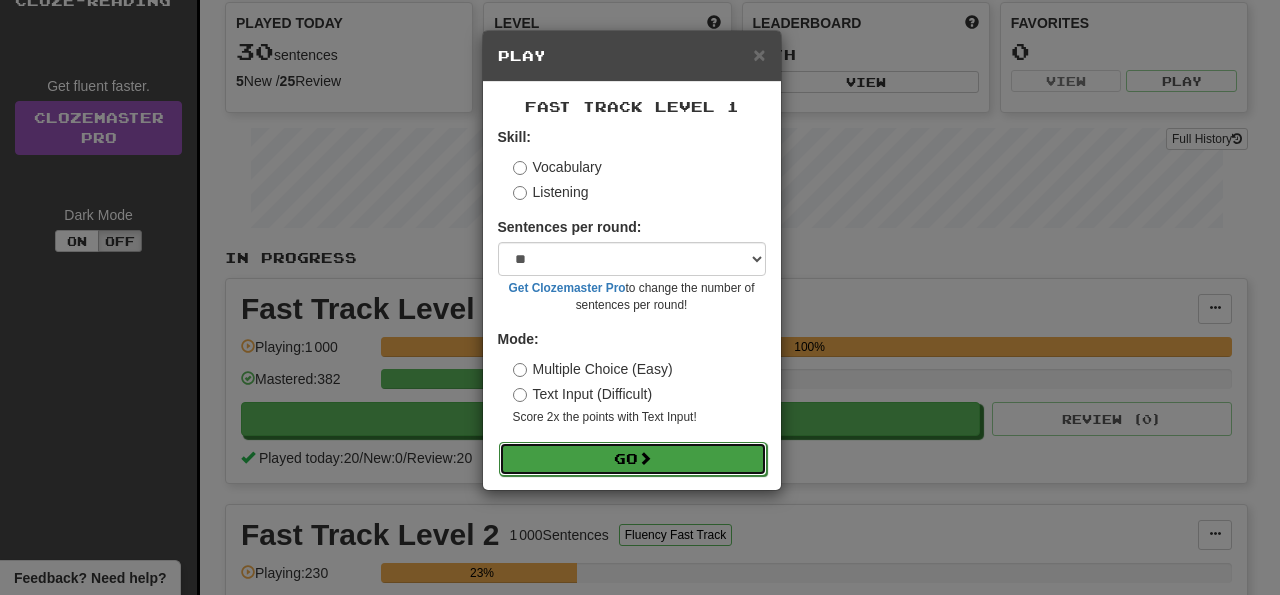click on "Go" at bounding box center (633, 459) 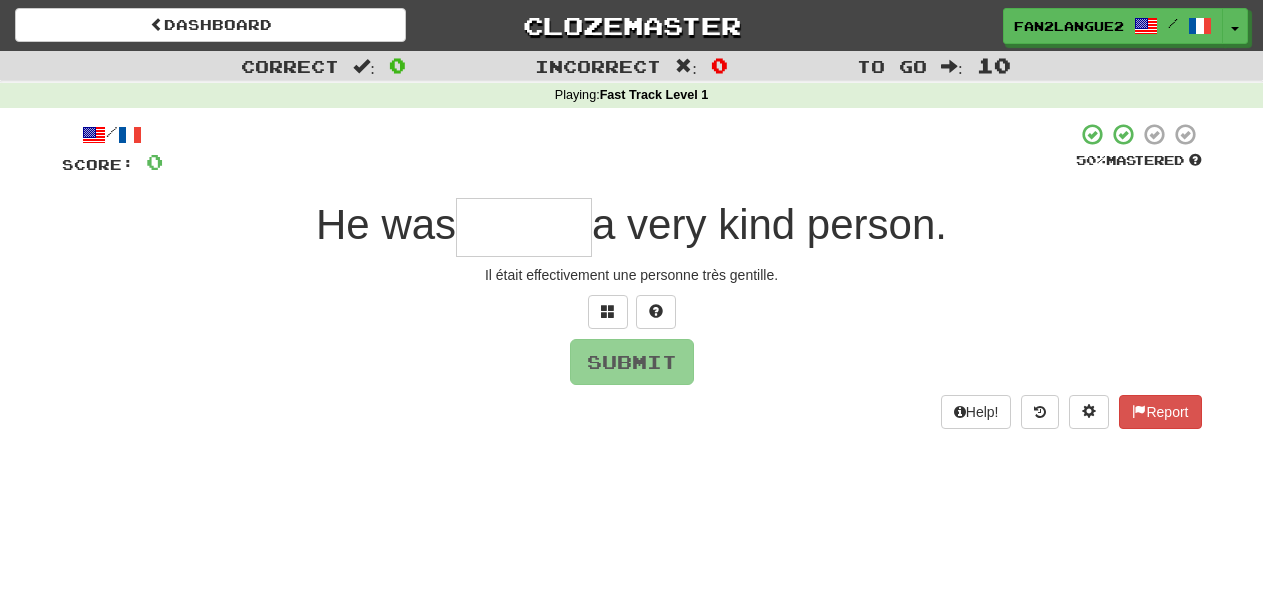 scroll, scrollTop: 0, scrollLeft: 0, axis: both 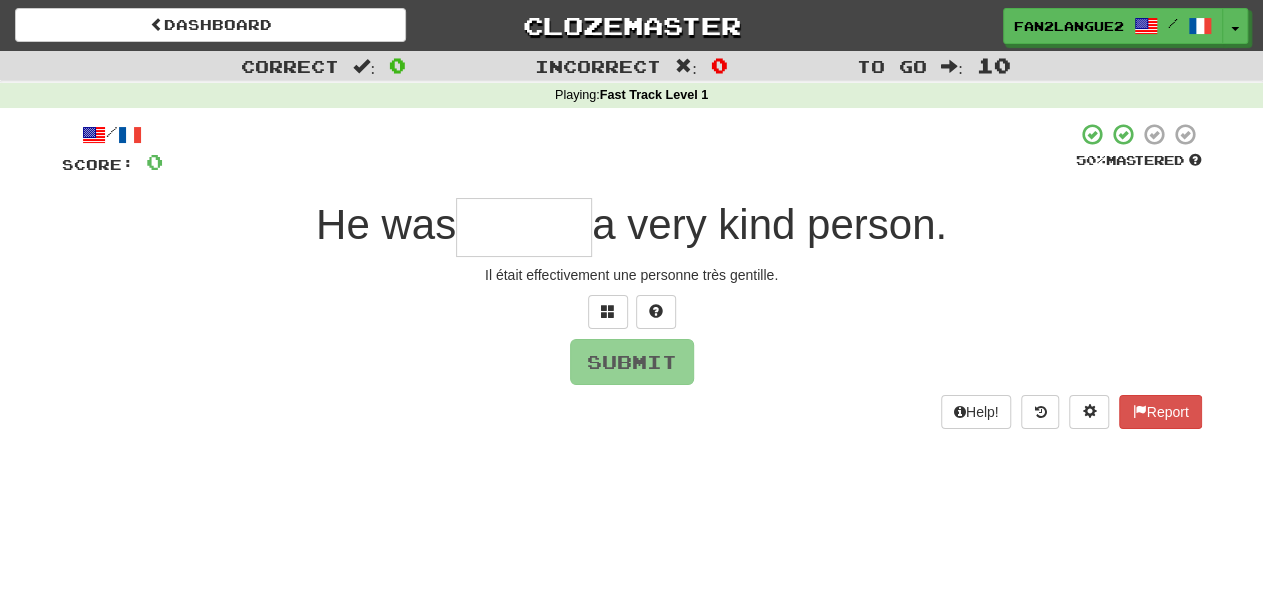 type on "*" 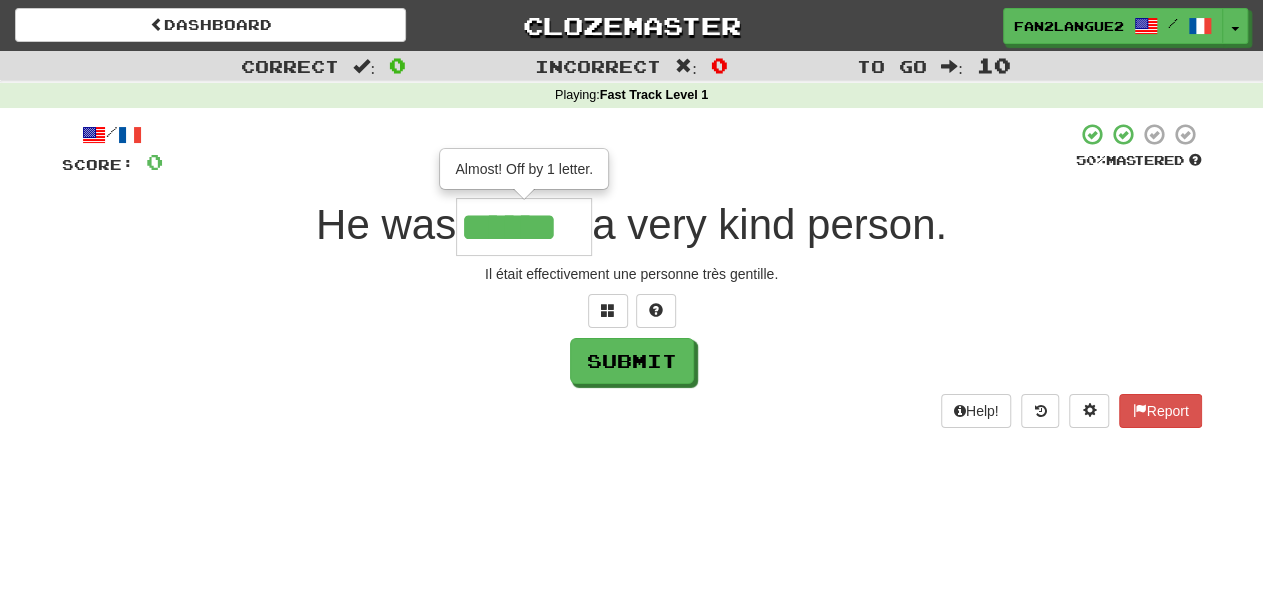 scroll, scrollTop: 0, scrollLeft: 0, axis: both 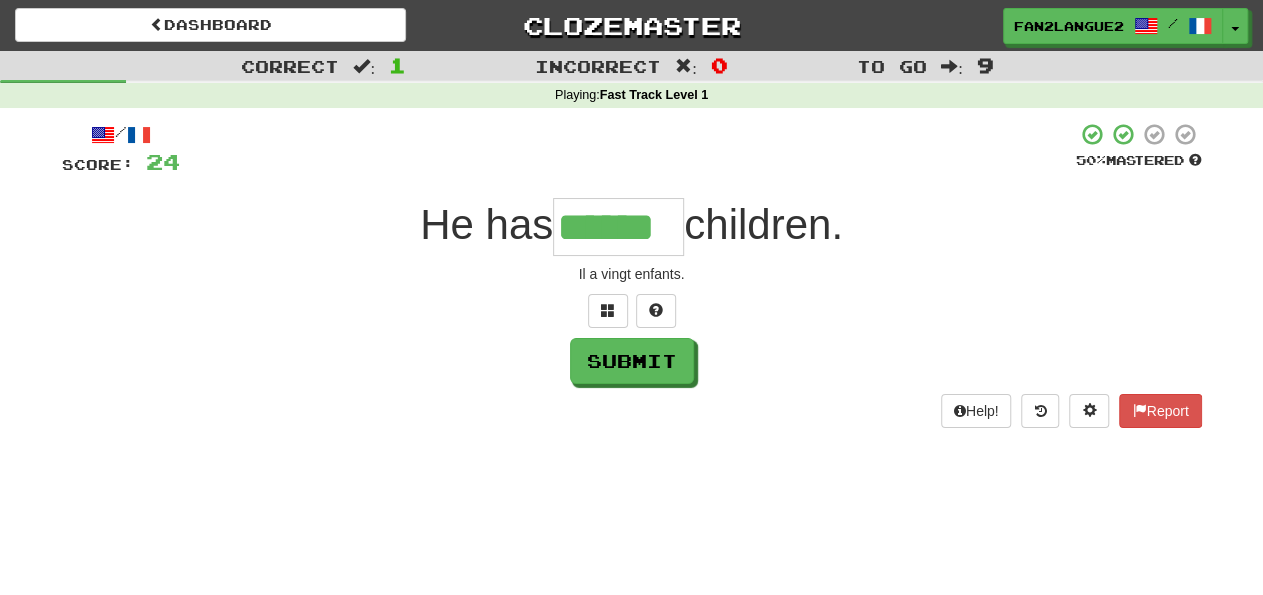 type on "******" 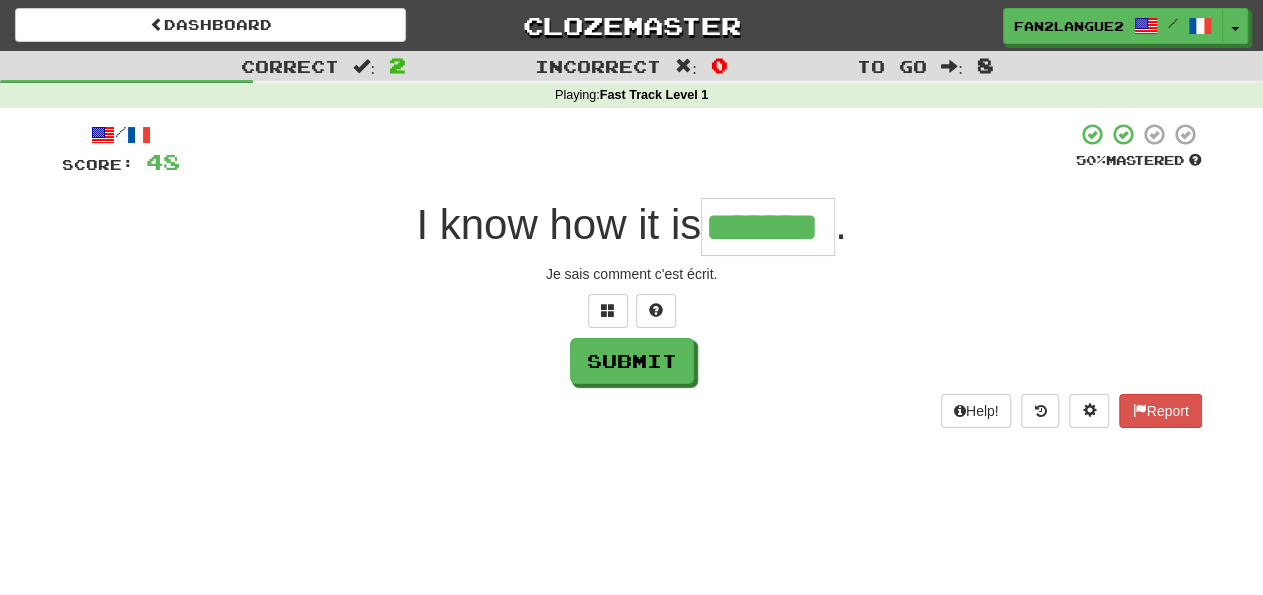 type on "*******" 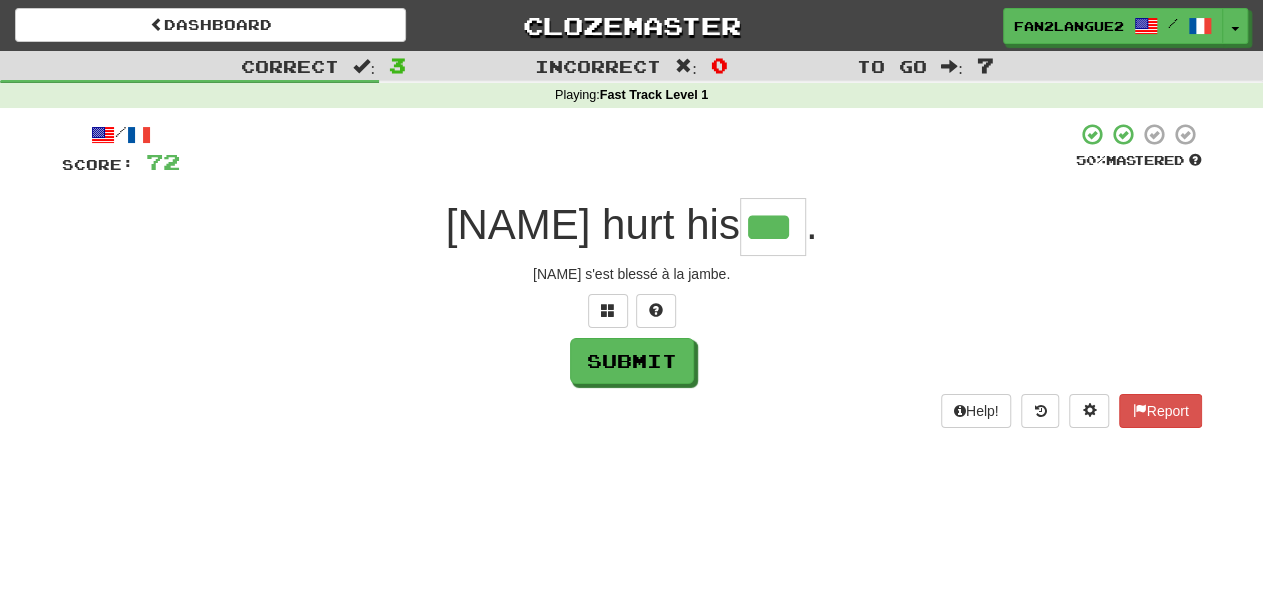 type on "***" 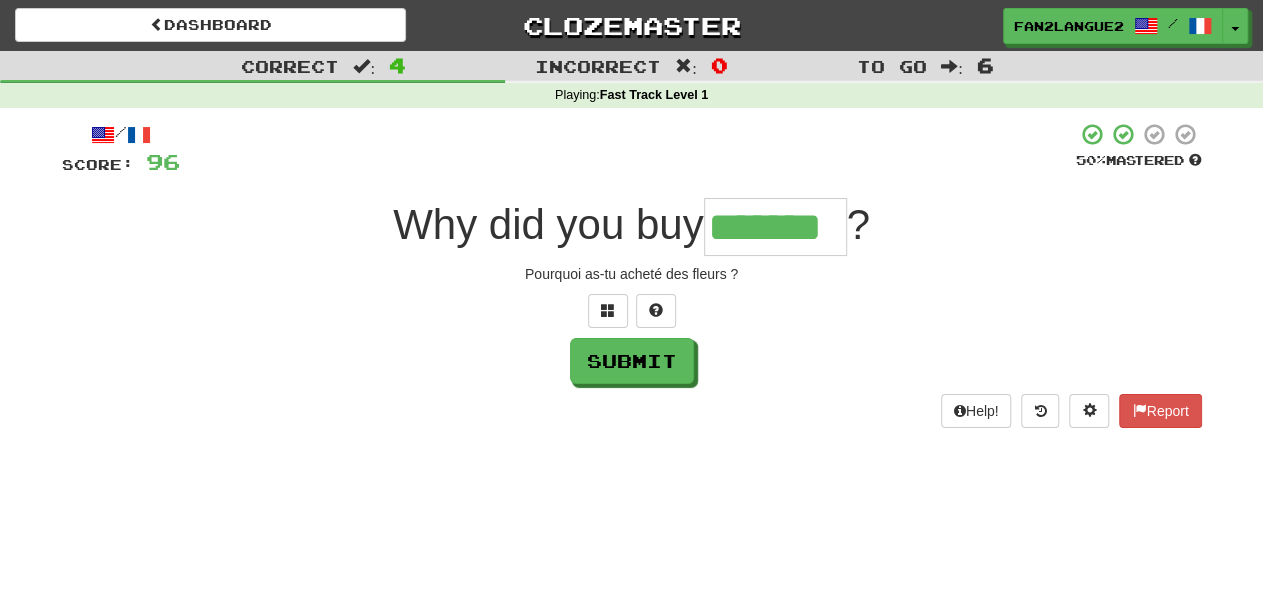 type on "*******" 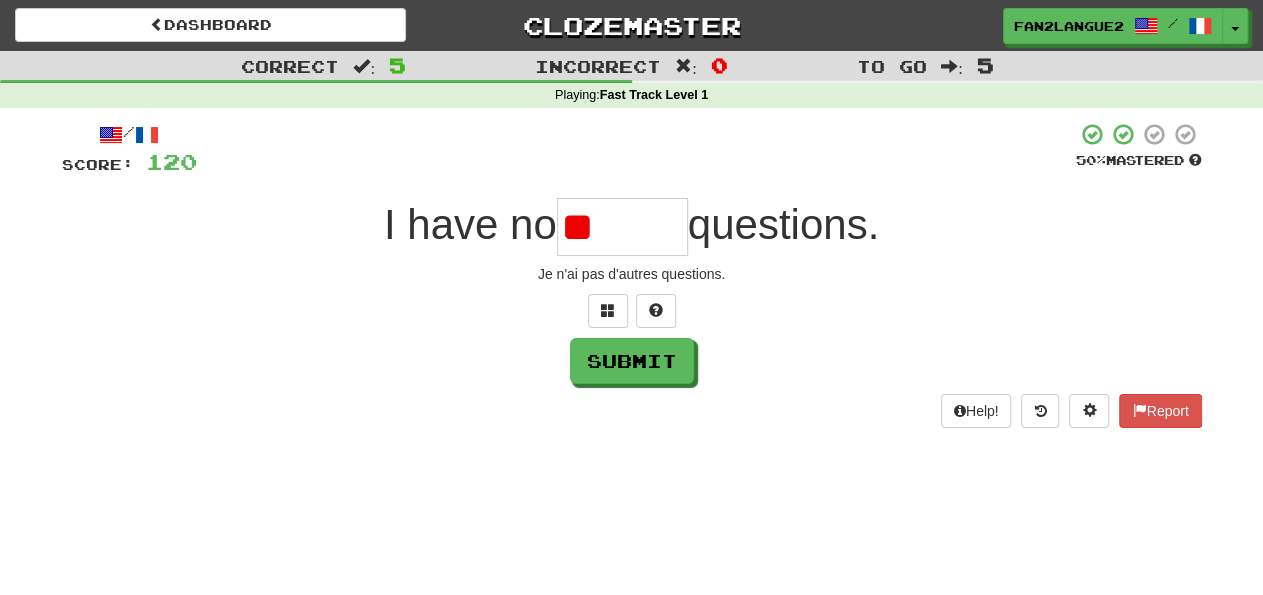 type on "*" 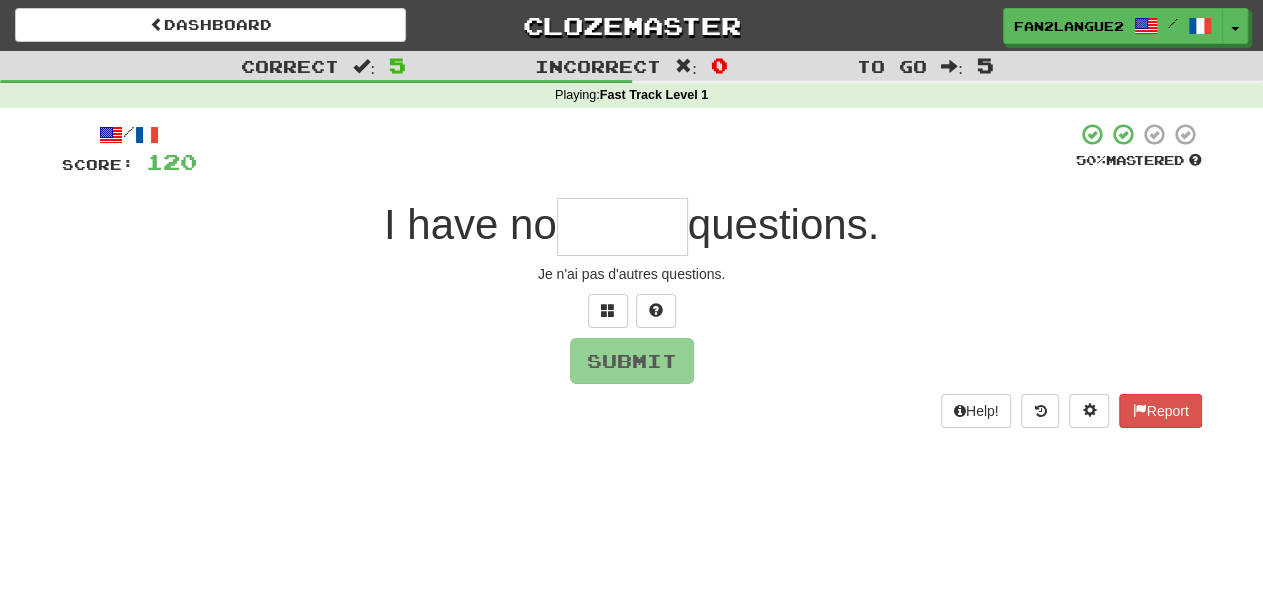 type on "*" 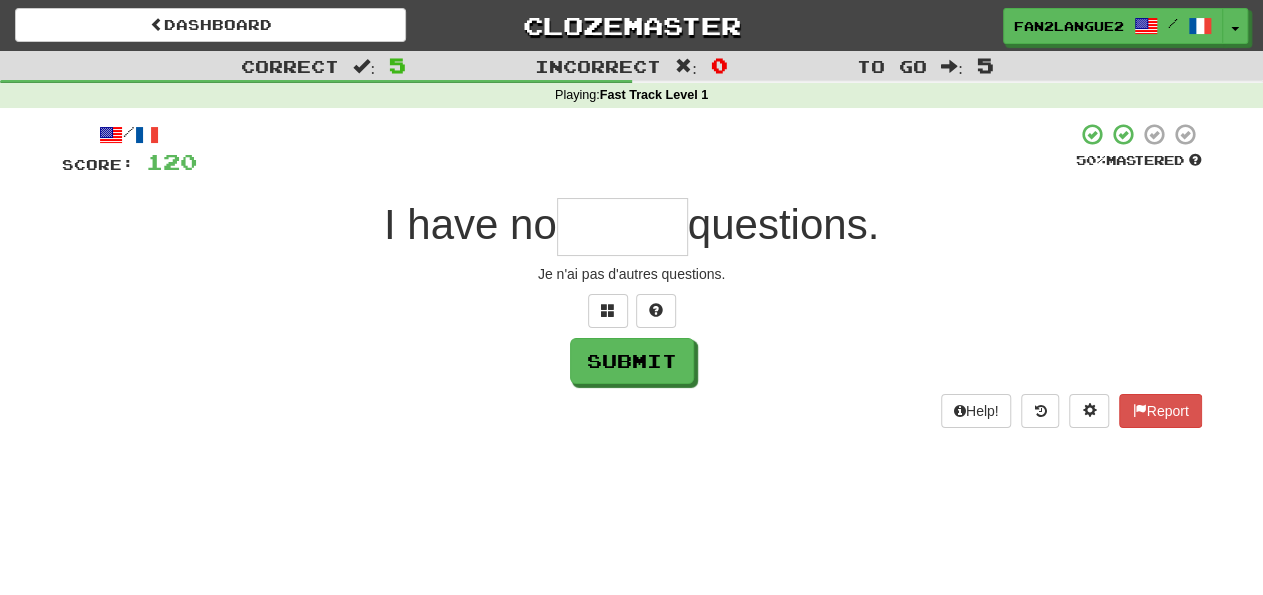 type on "*" 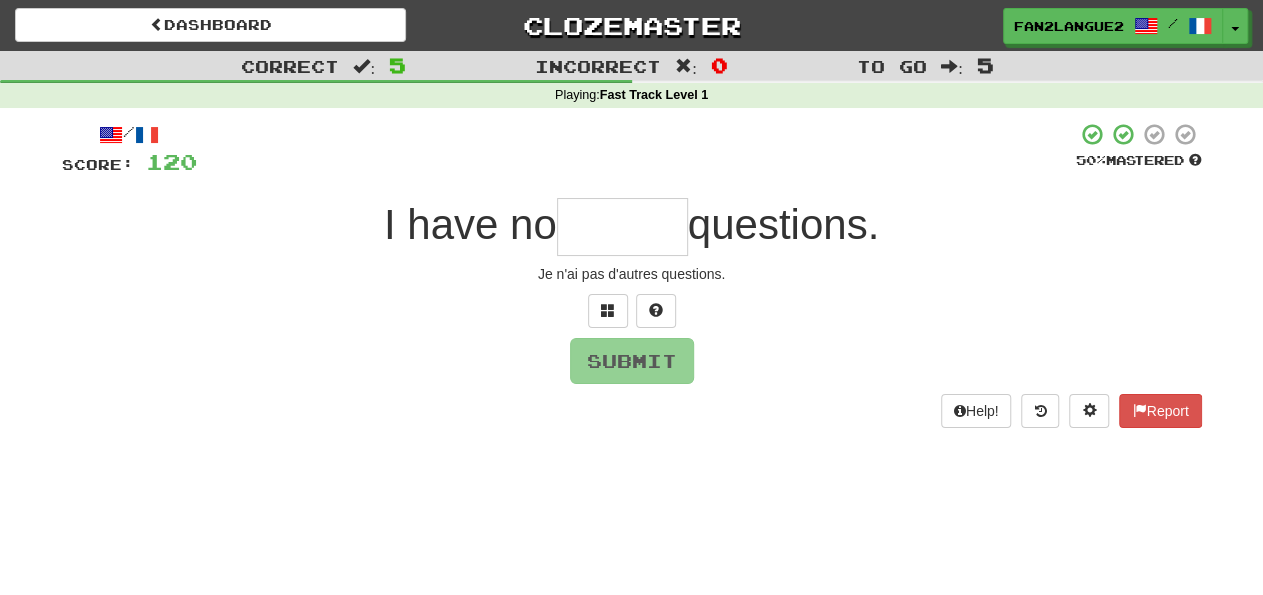 type on "*" 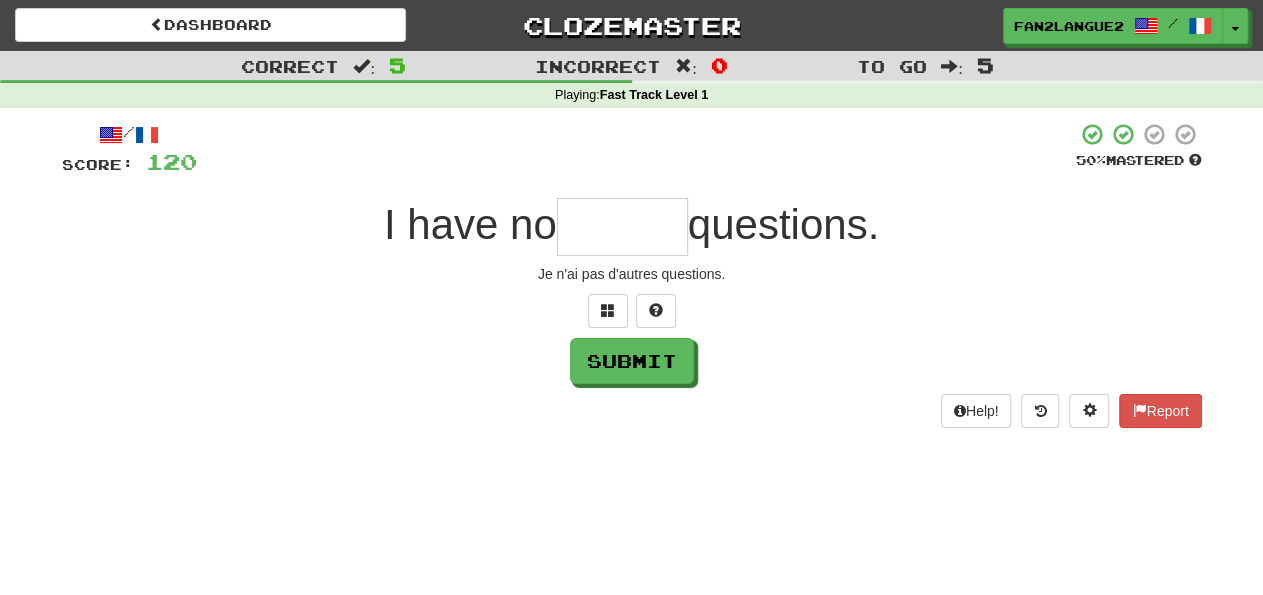 type on "*" 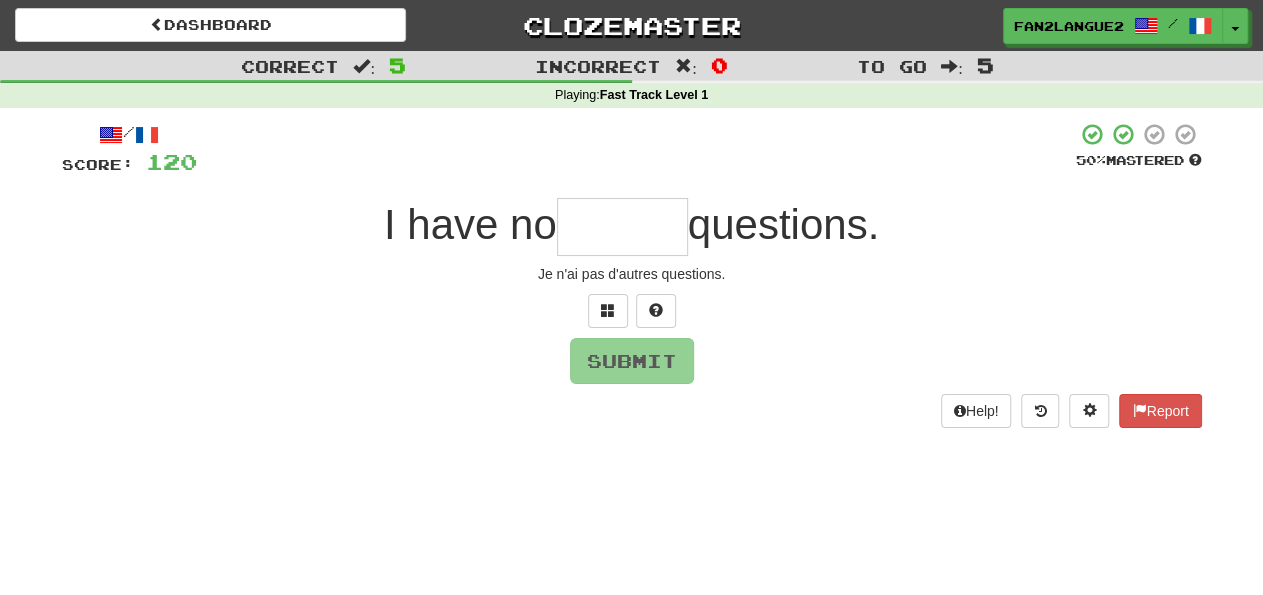 type on "*" 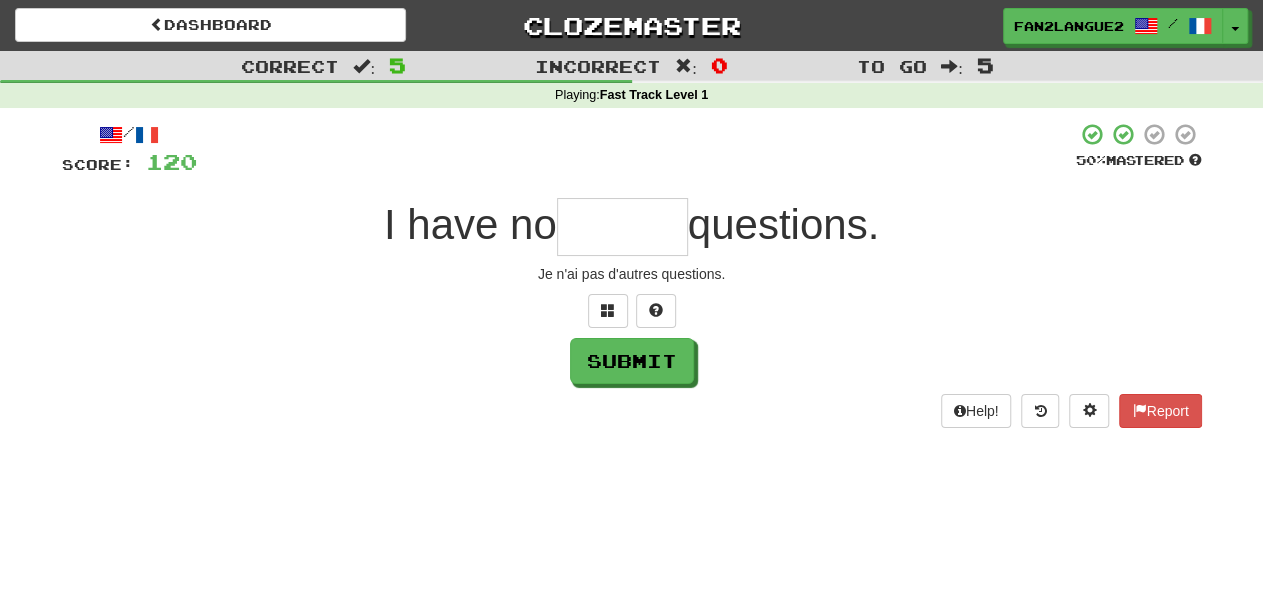 type on "*" 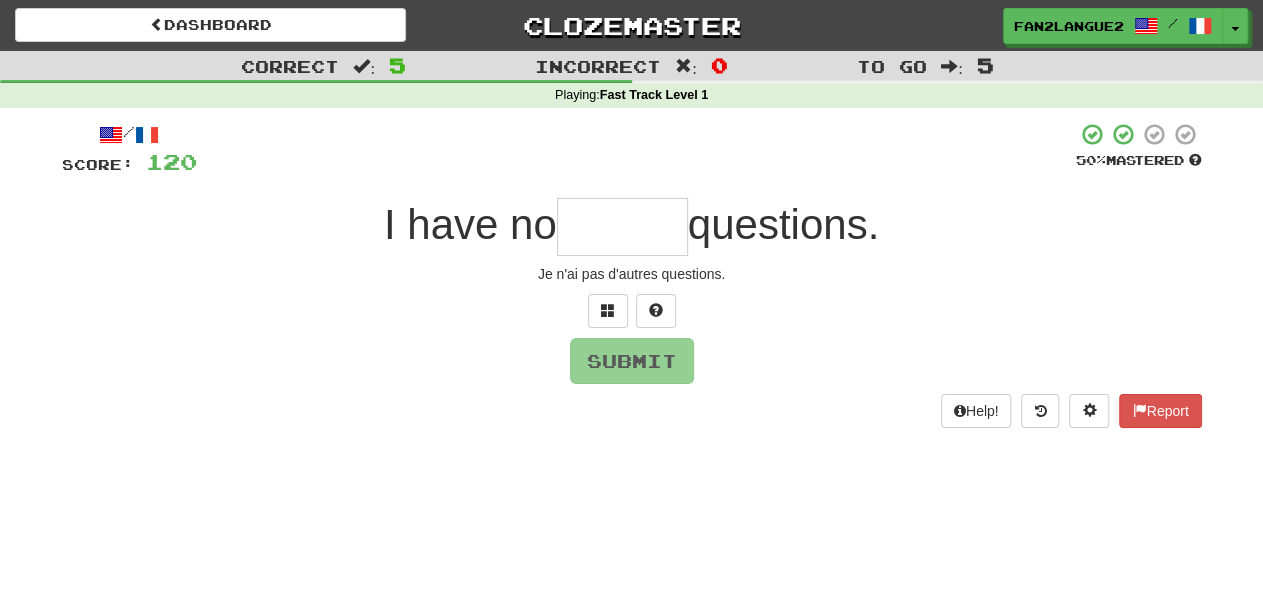 type on "*" 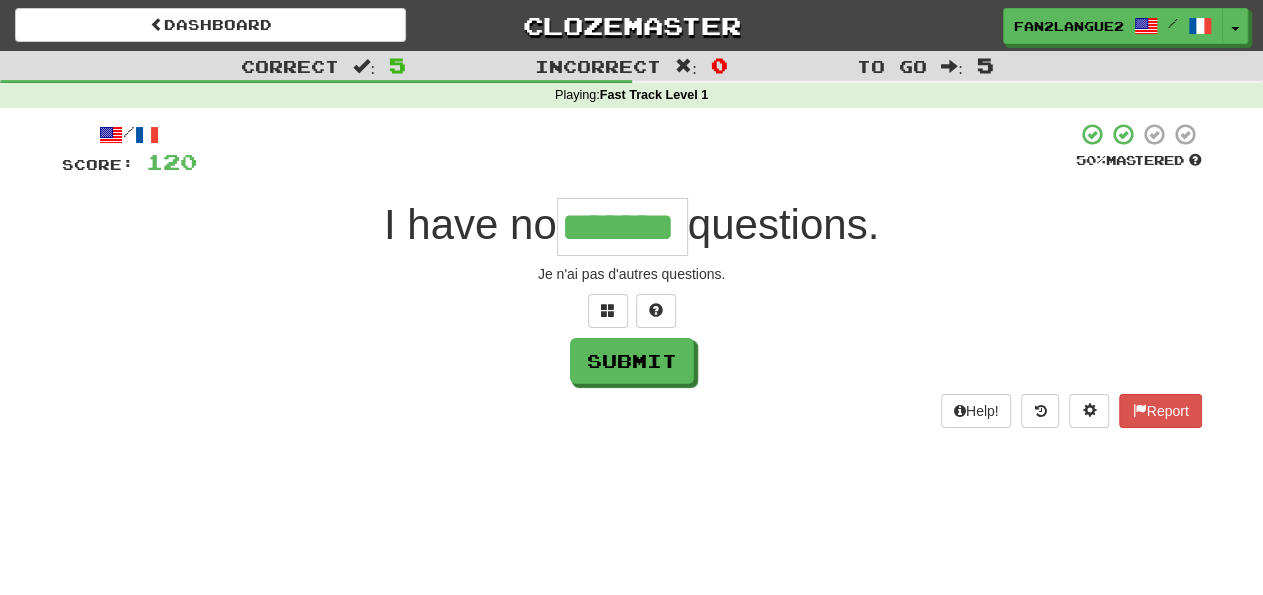 type on "*******" 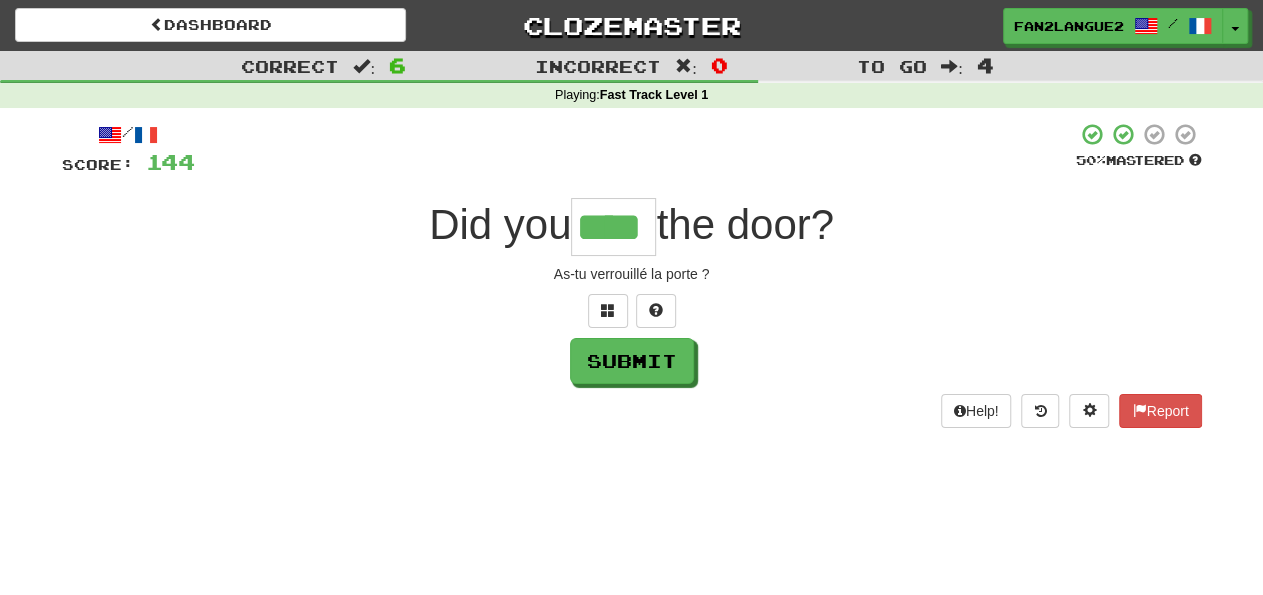 type on "****" 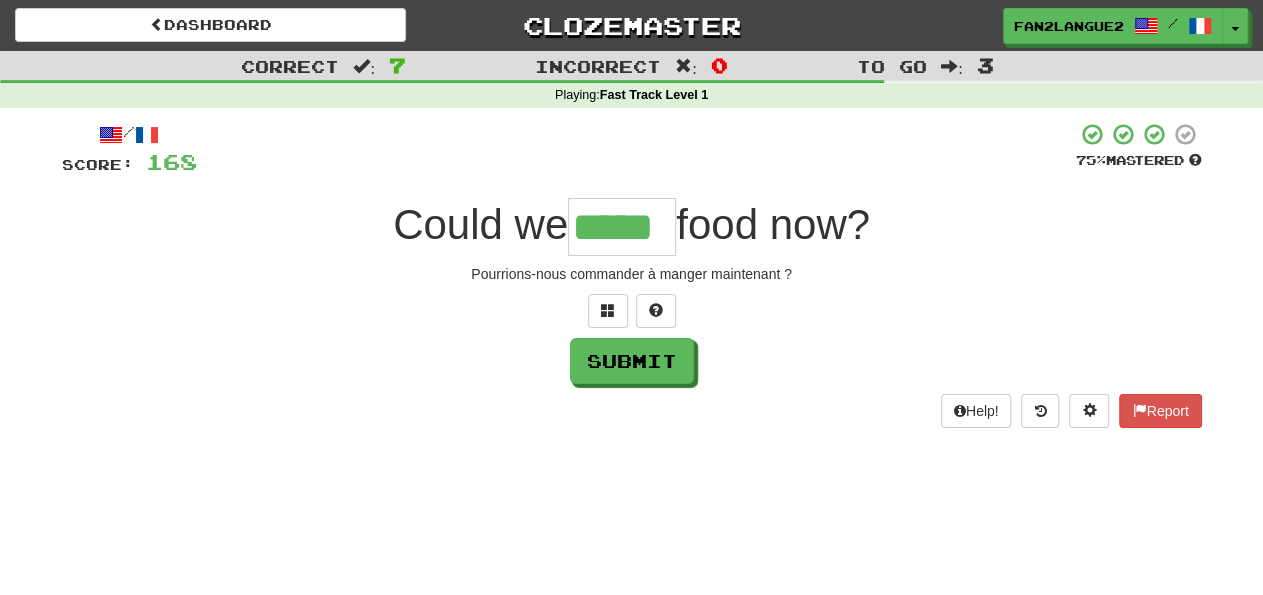 type on "*****" 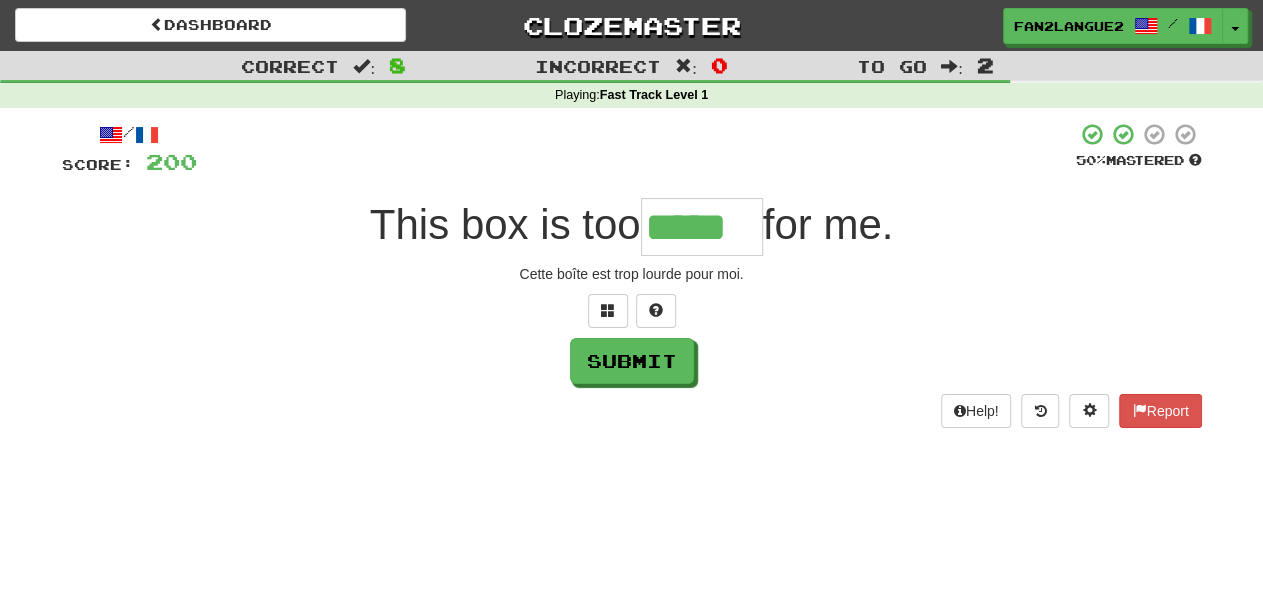 type on "*****" 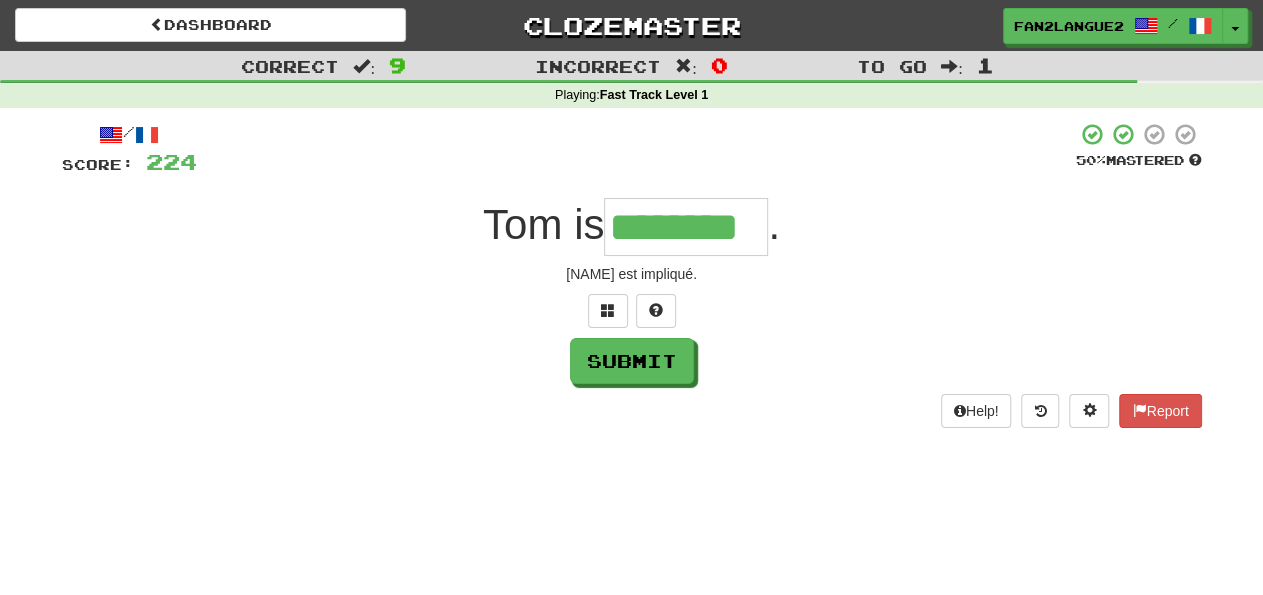 type on "********" 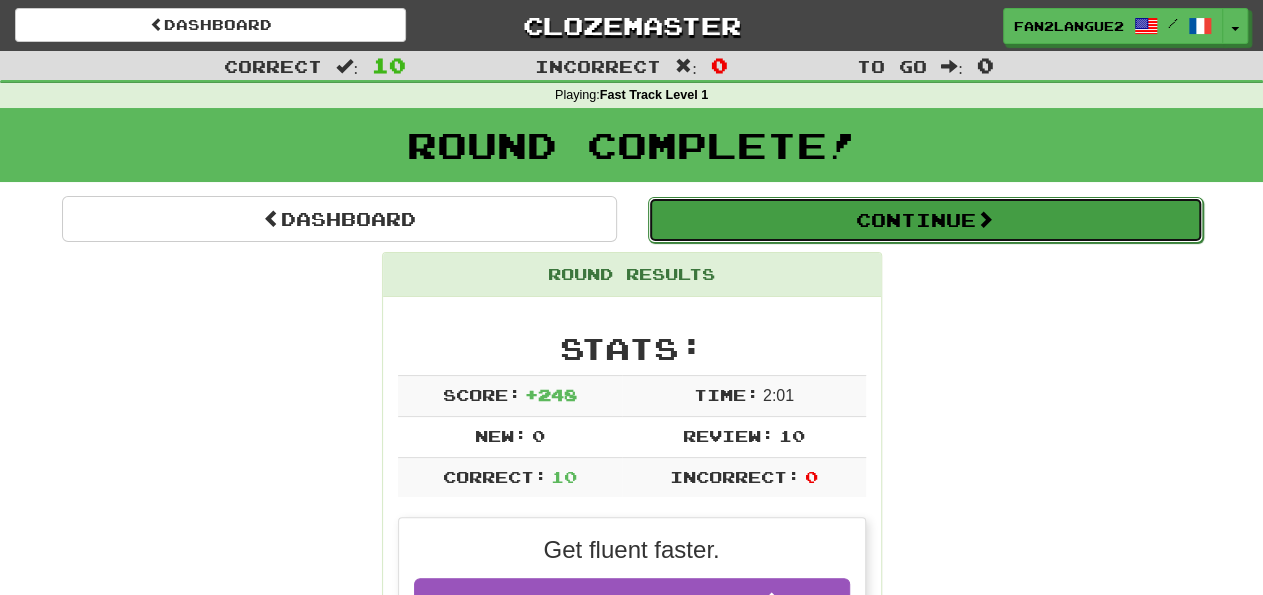 click on "Continue" at bounding box center [925, 220] 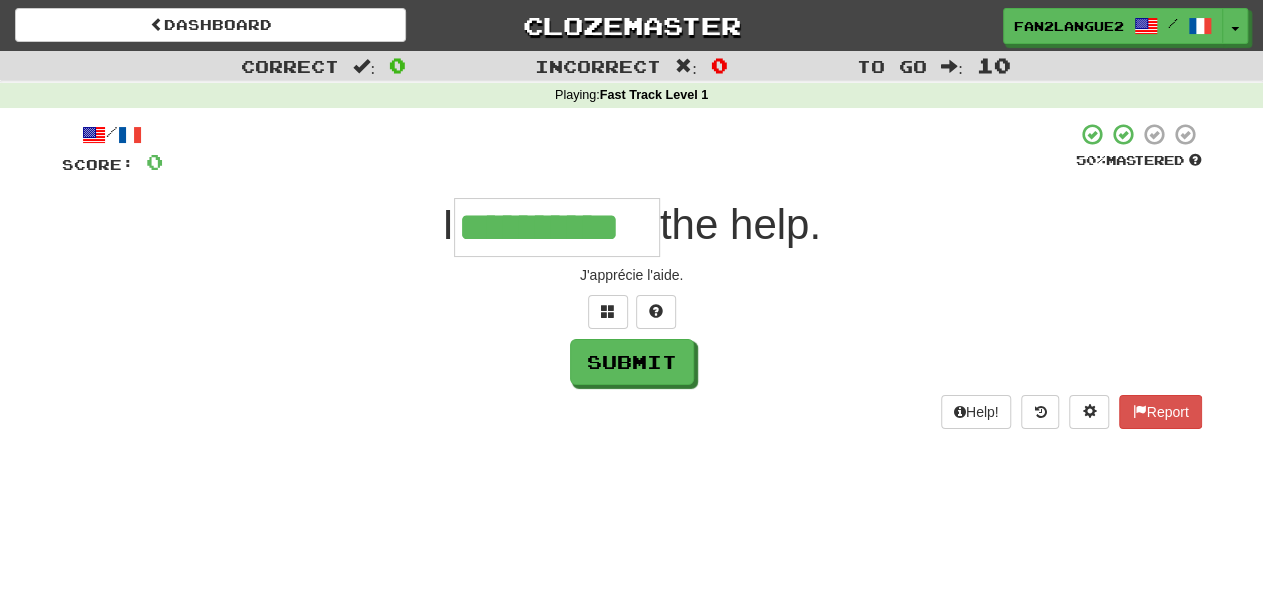 type on "**********" 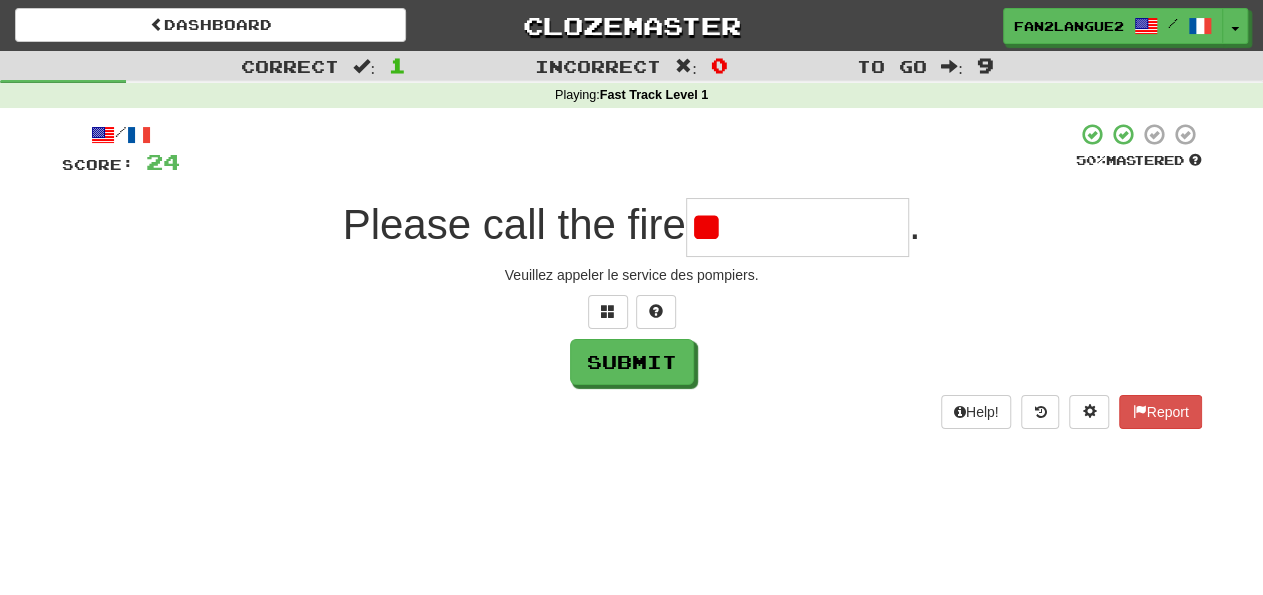 type on "*" 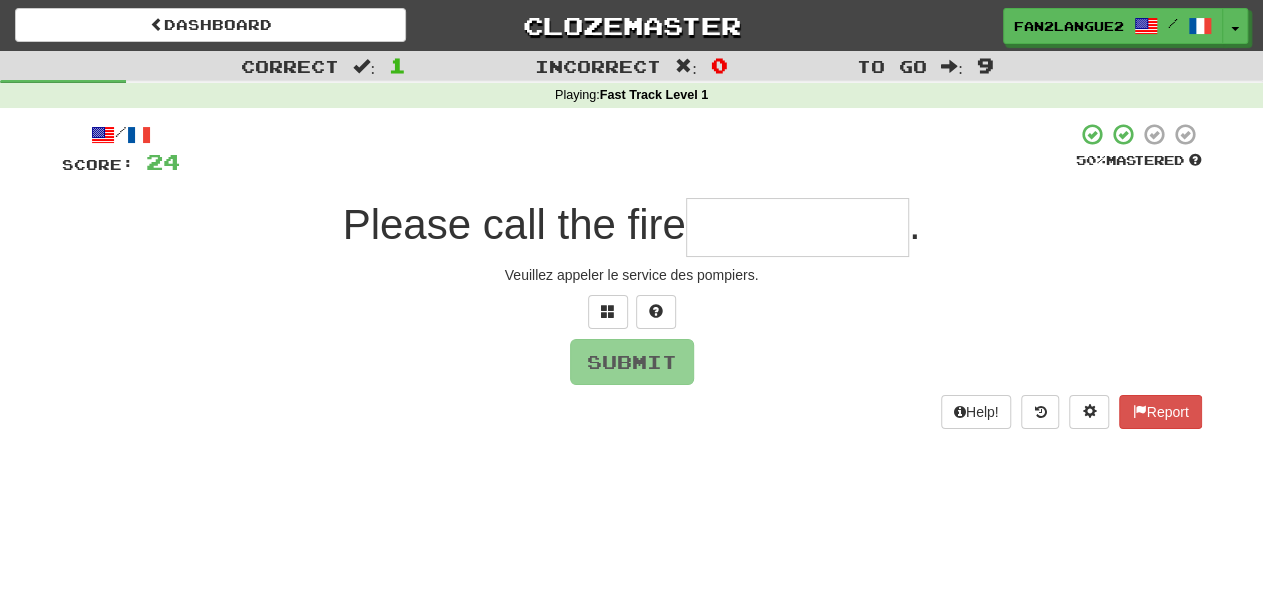 type on "*" 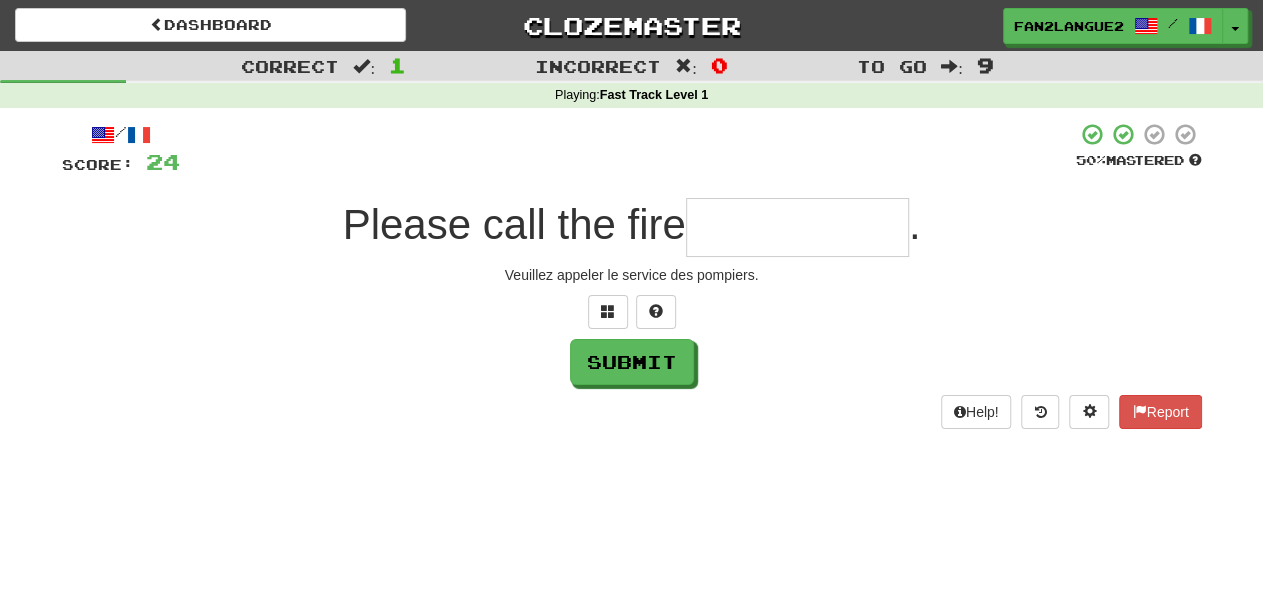 type on "*" 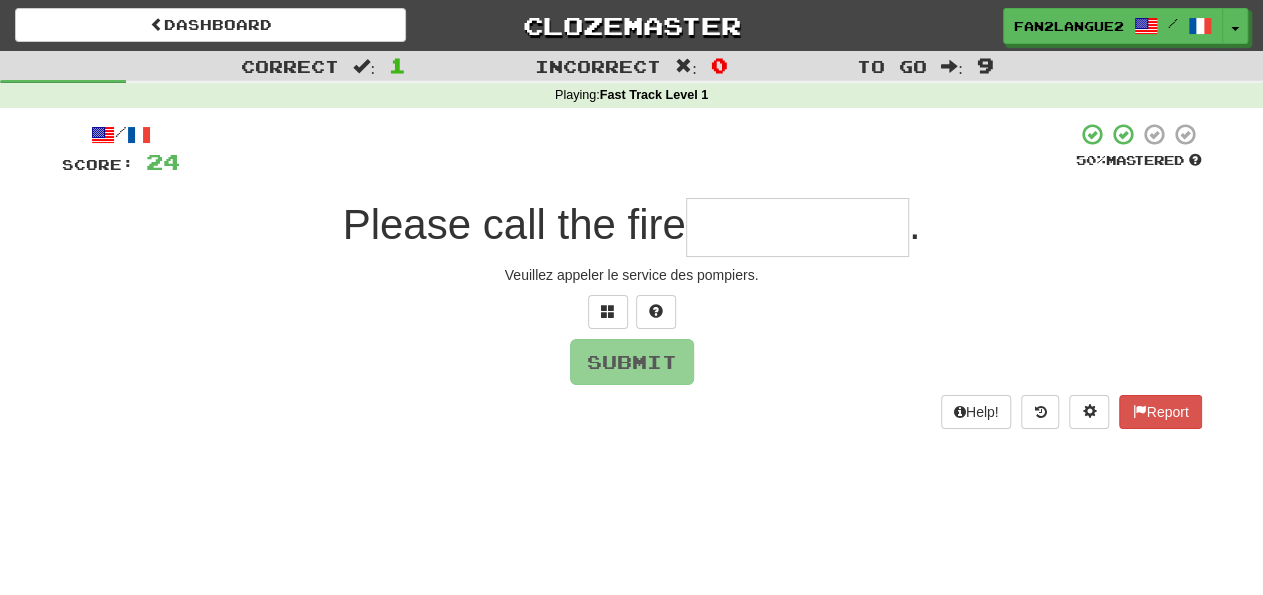 type on "*" 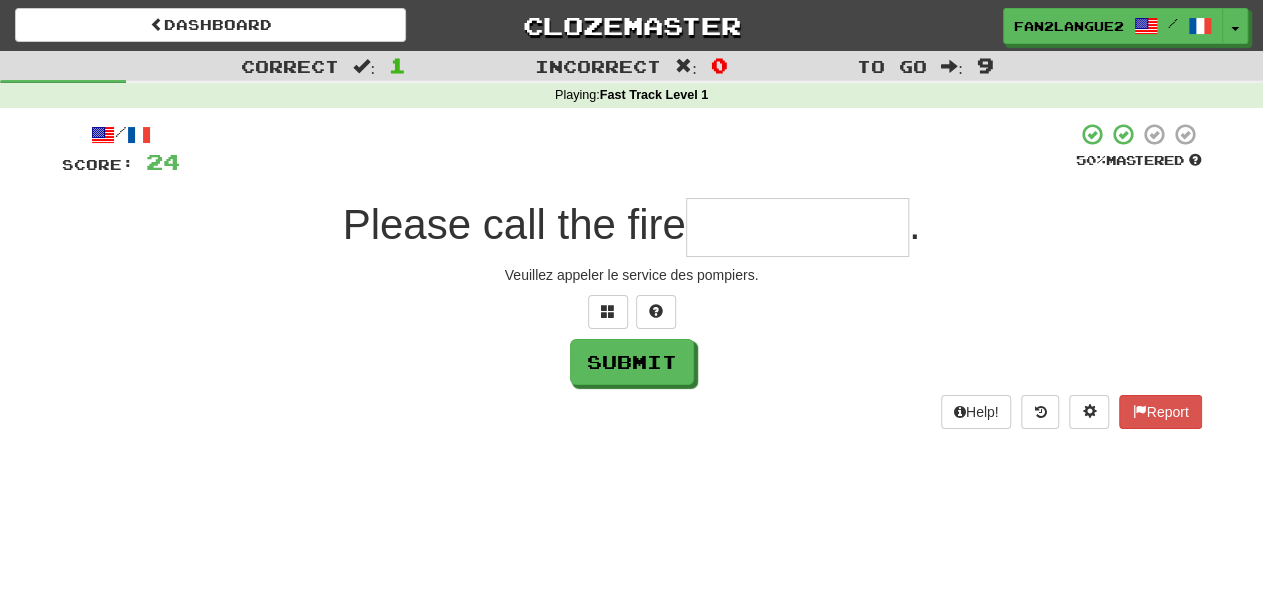 type on "*" 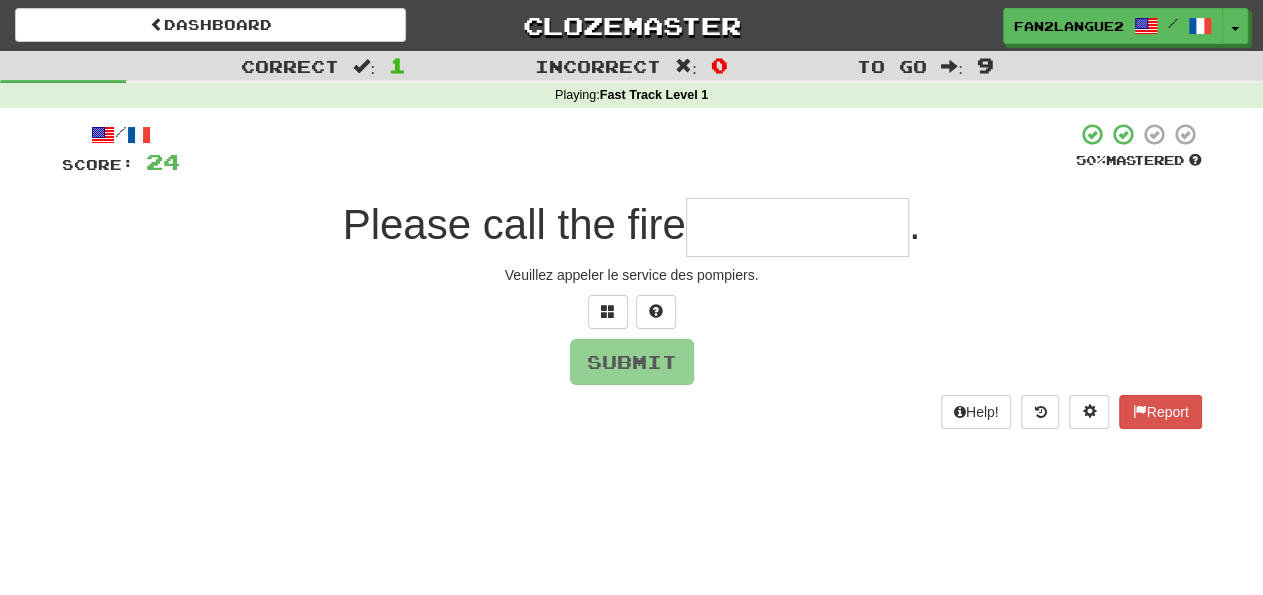 type on "*" 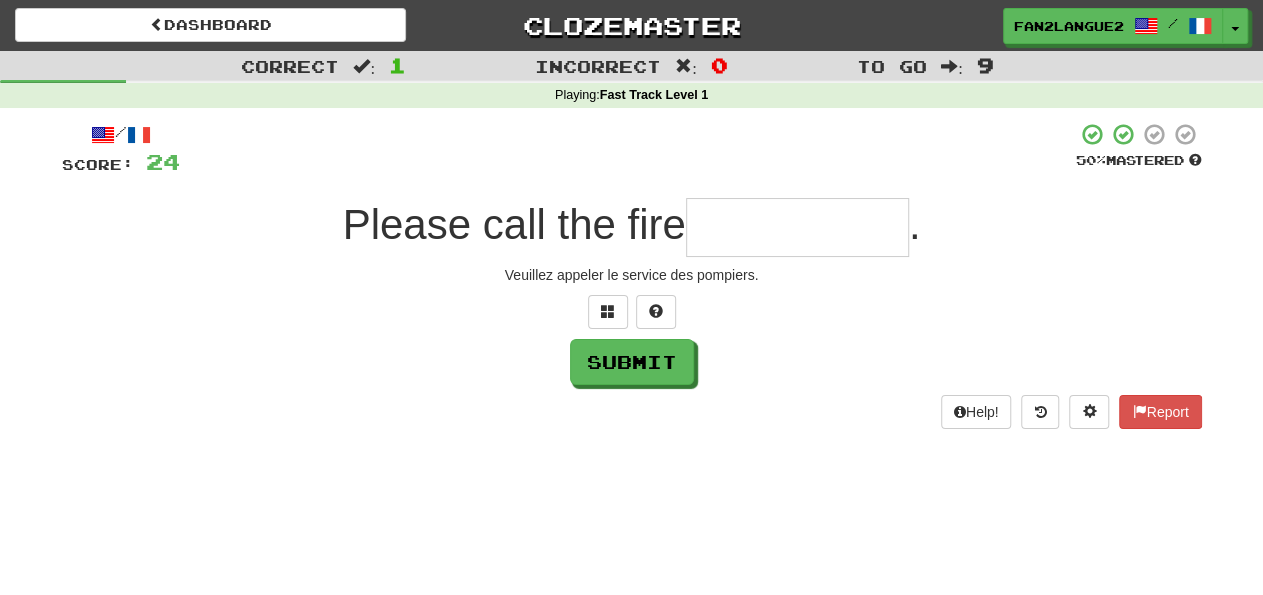 type on "*" 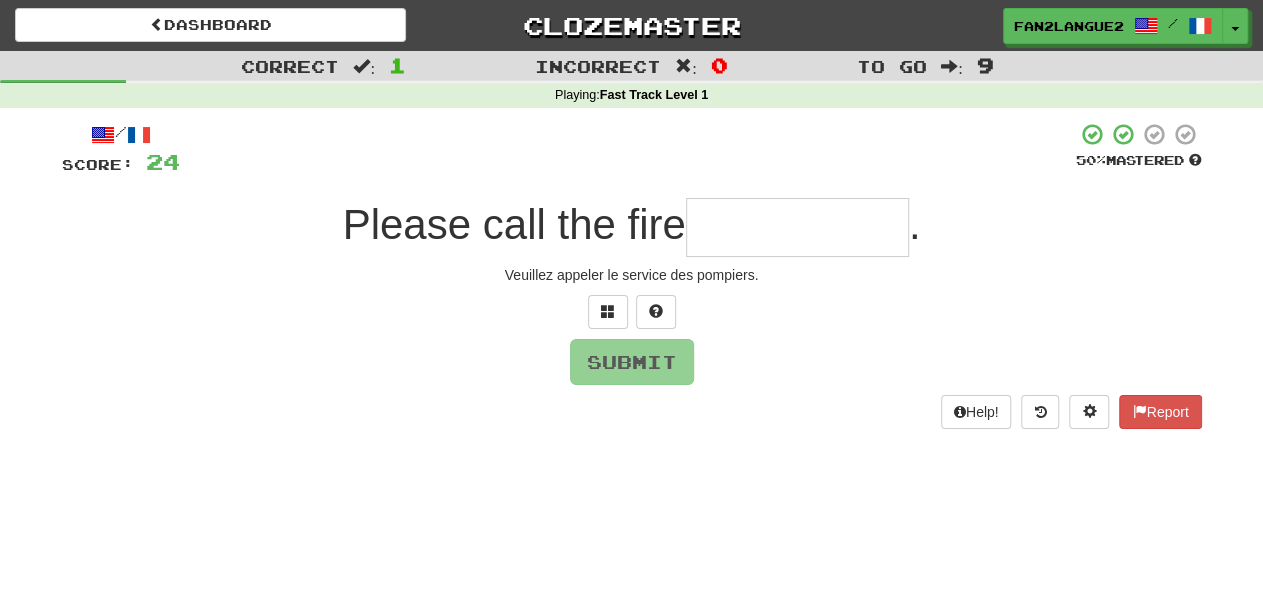 type on "*" 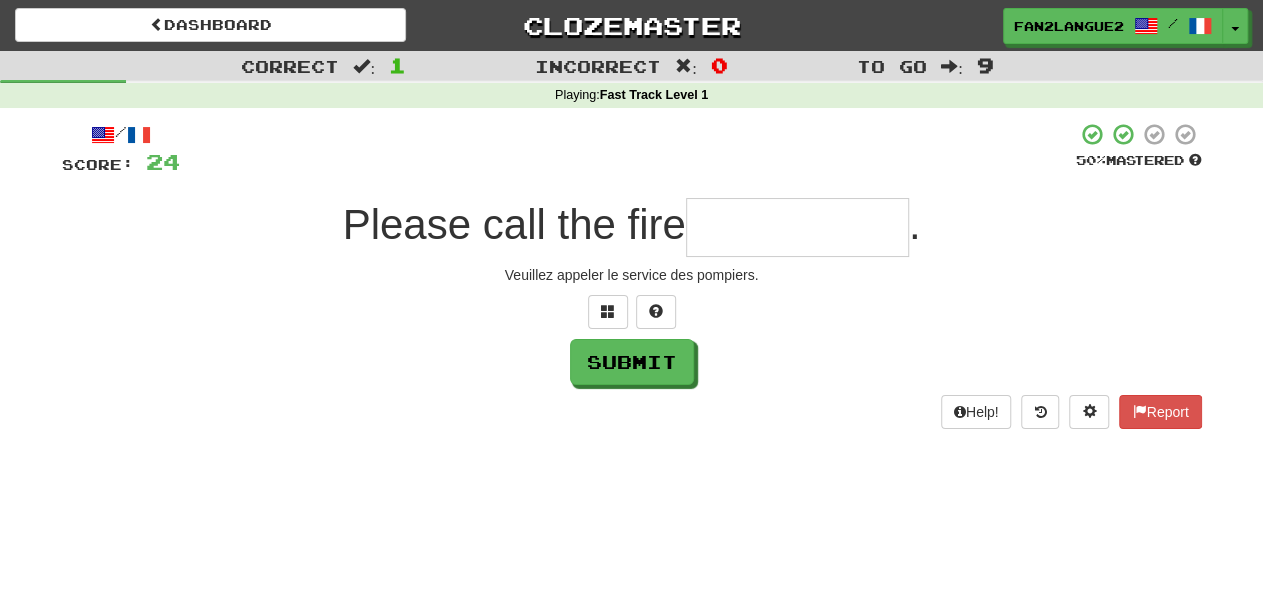 type on "*" 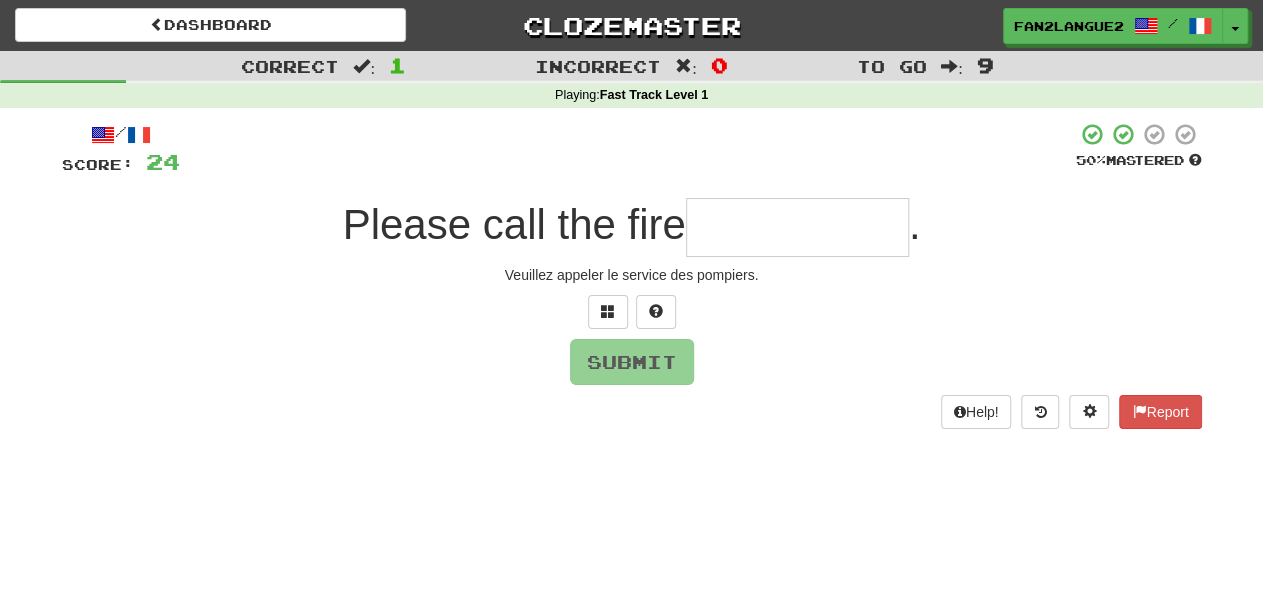 type on "*" 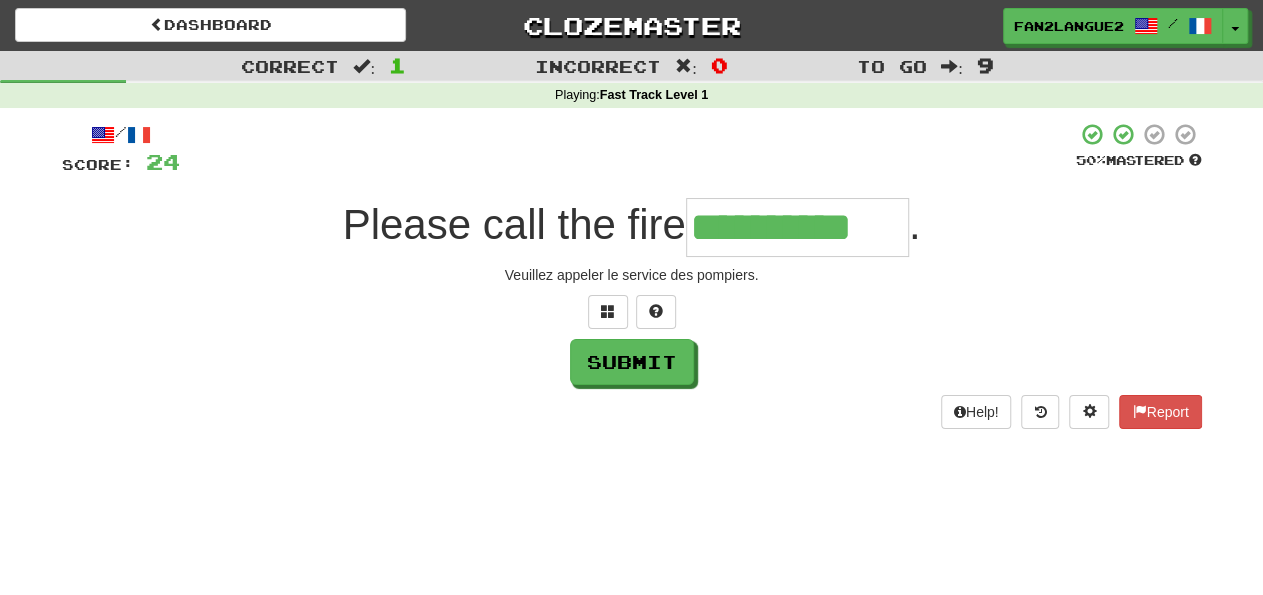 type on "**********" 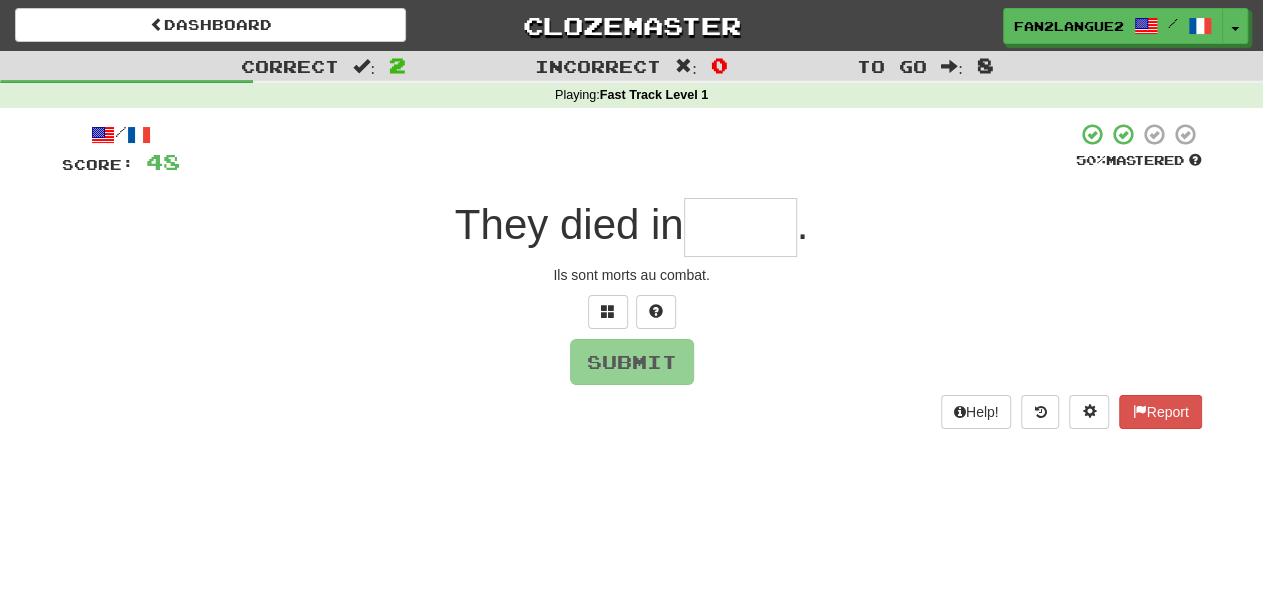 type on "*" 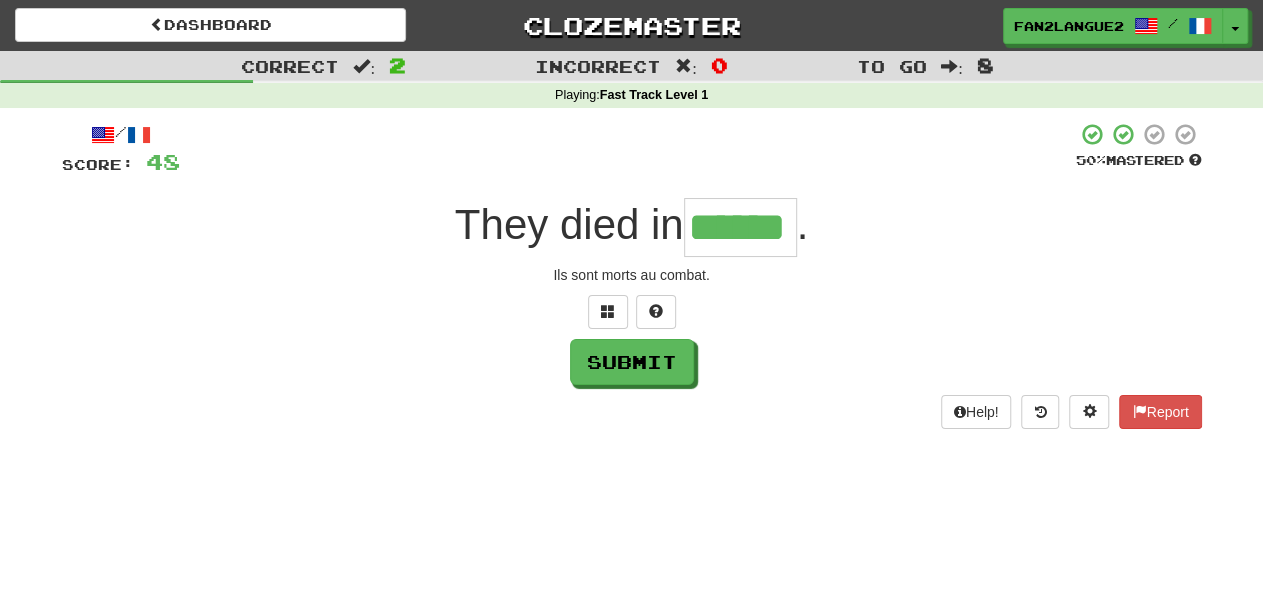 type on "******" 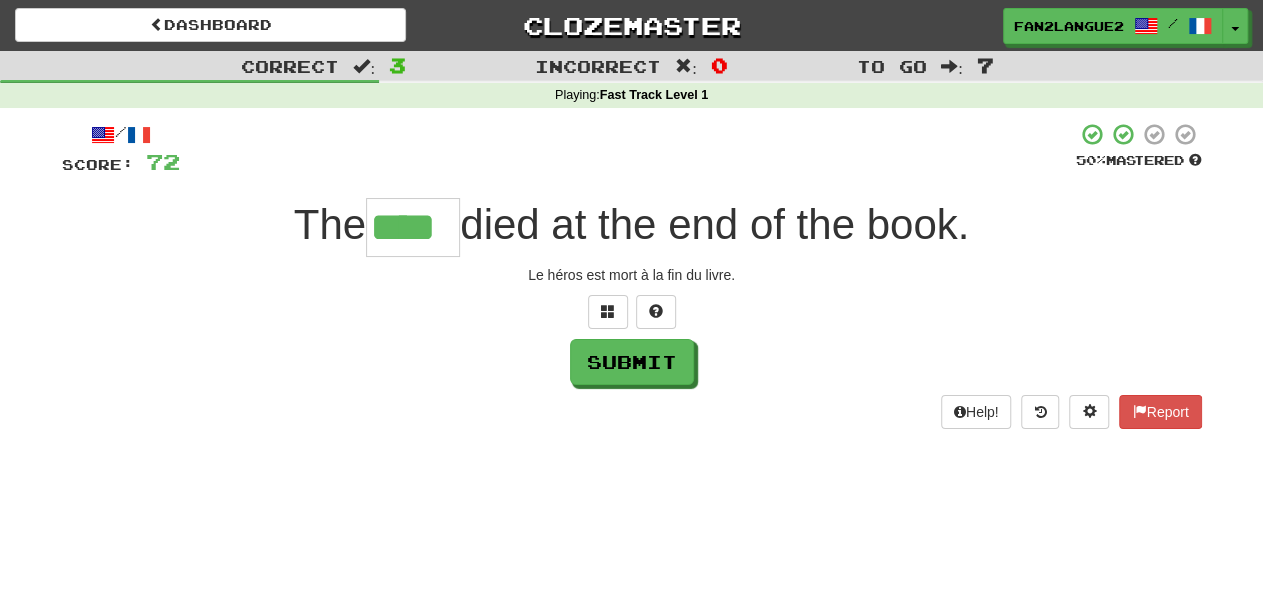 type on "****" 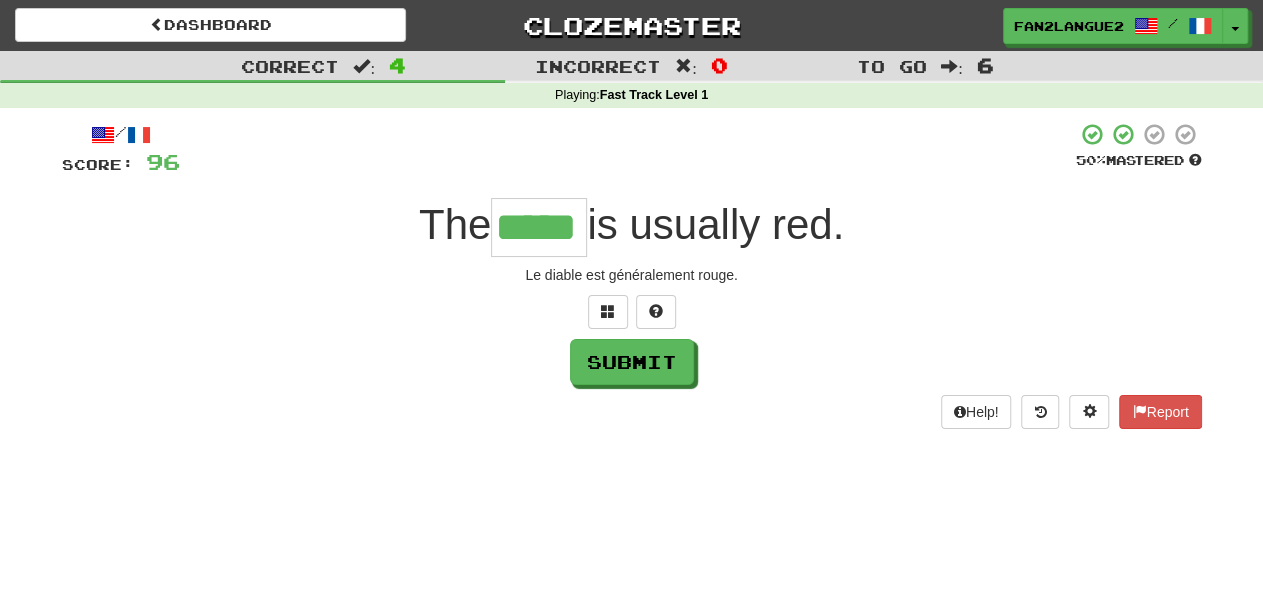 type on "*****" 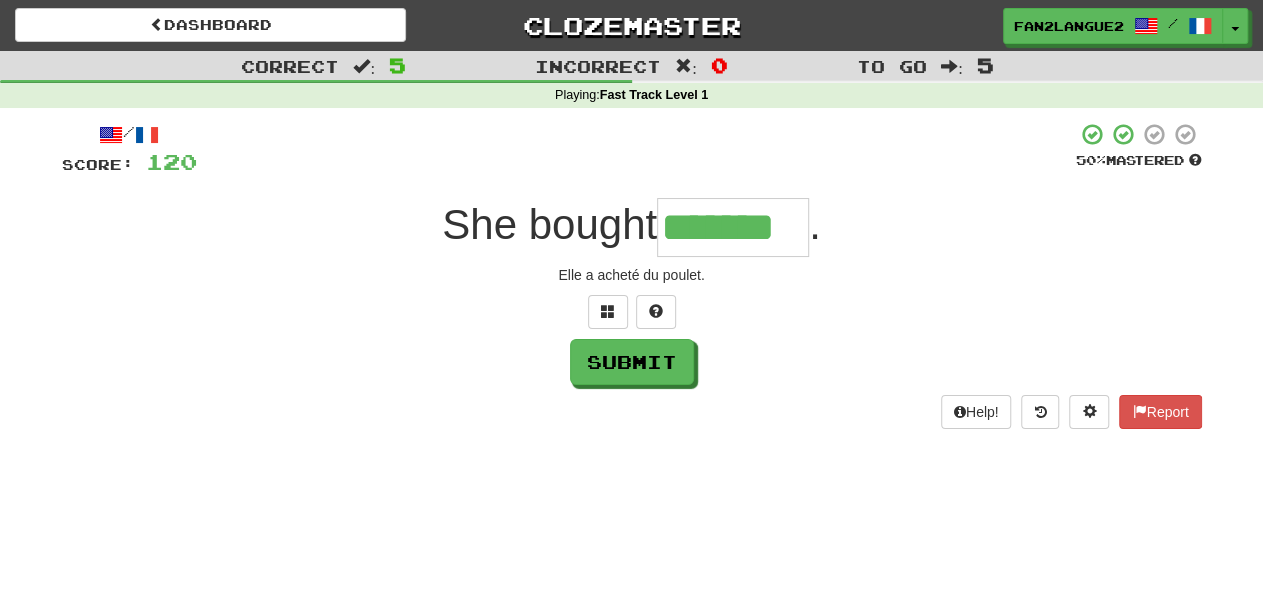 type on "*******" 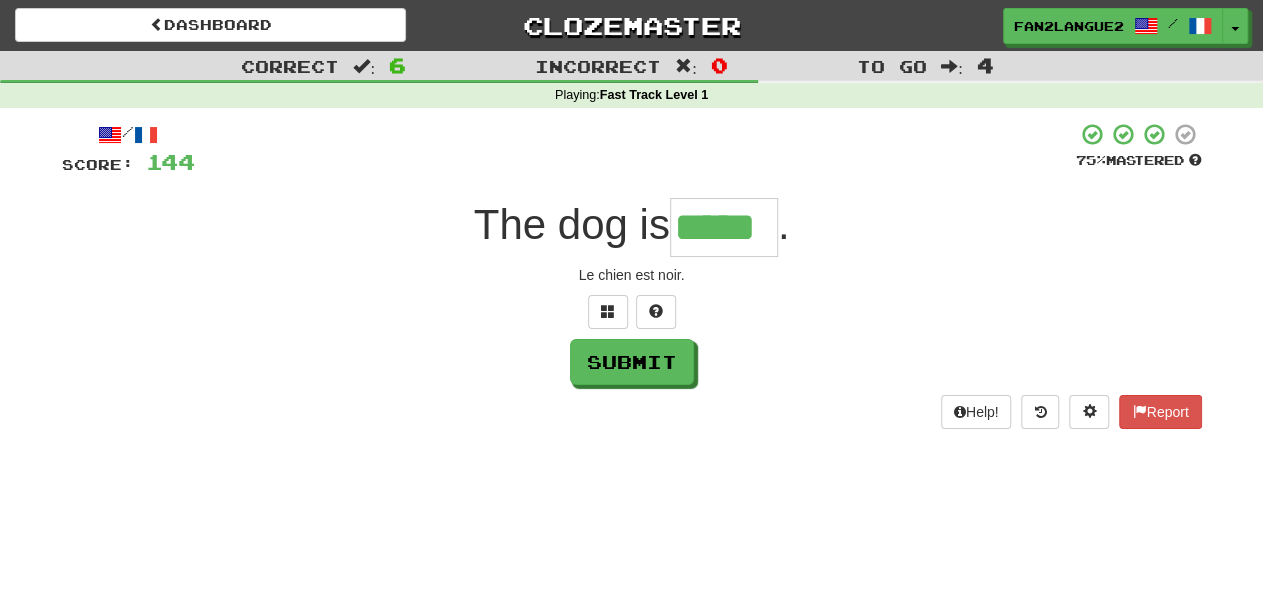 type on "*****" 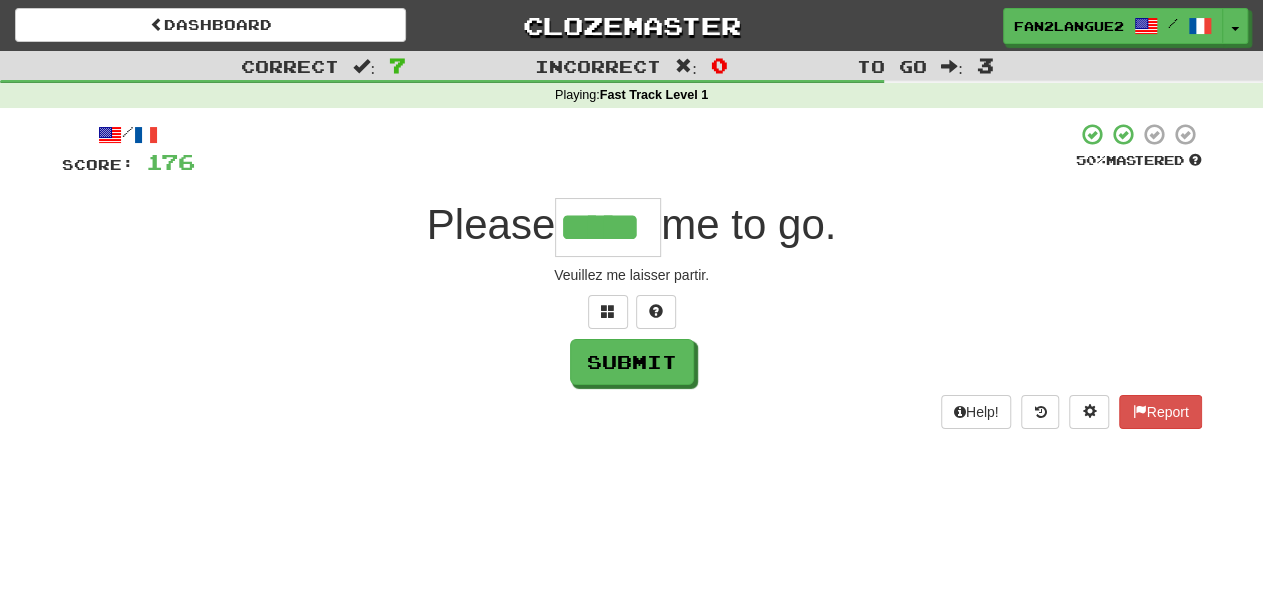 type on "*****" 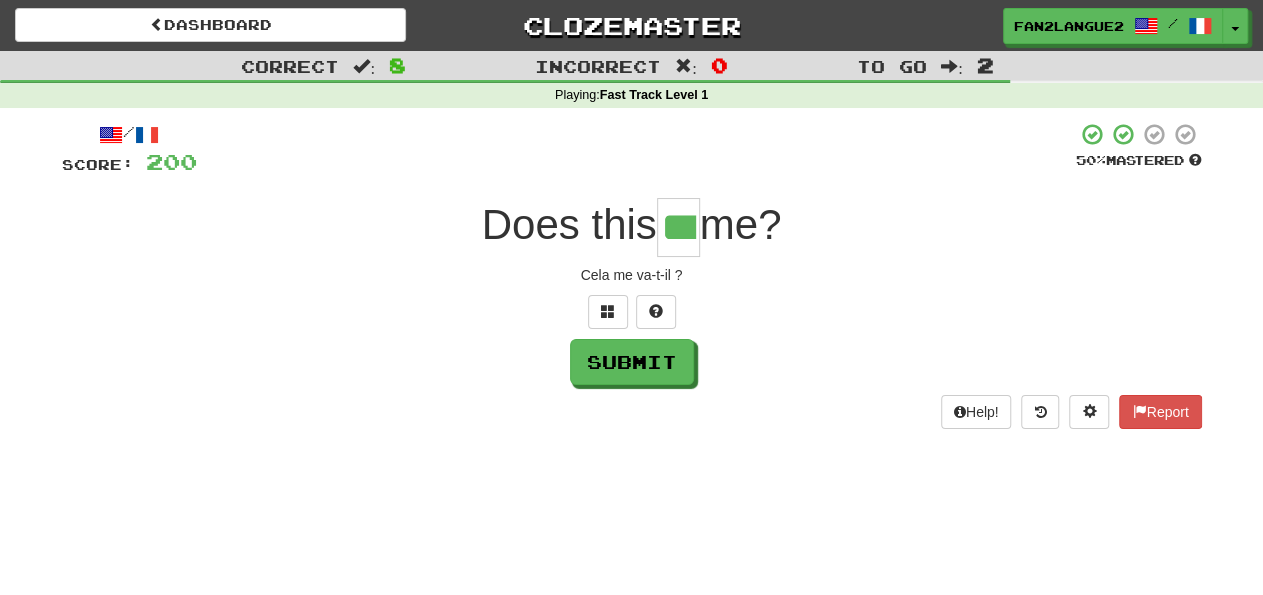 type on "***" 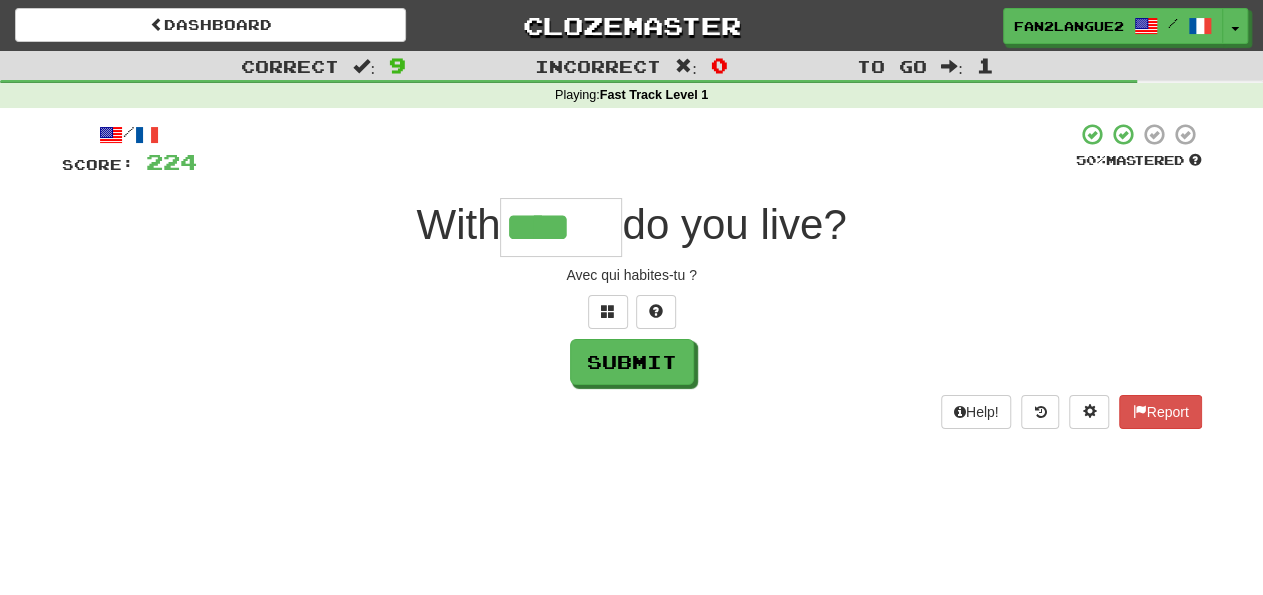 type on "****" 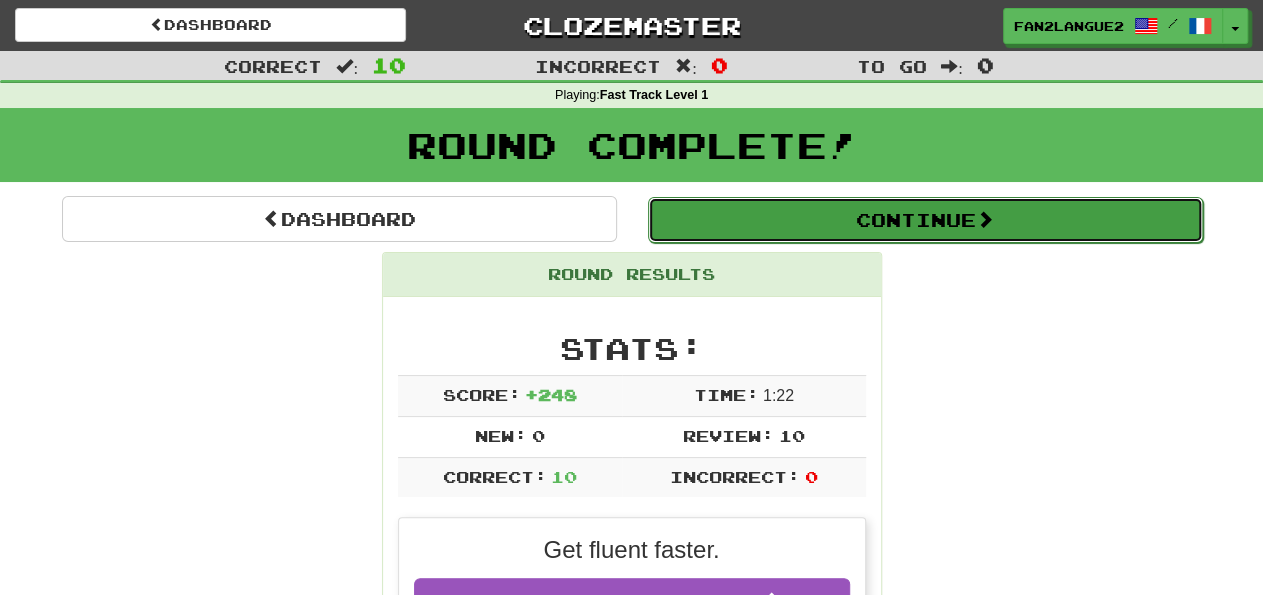 click on "Continue" at bounding box center [925, 220] 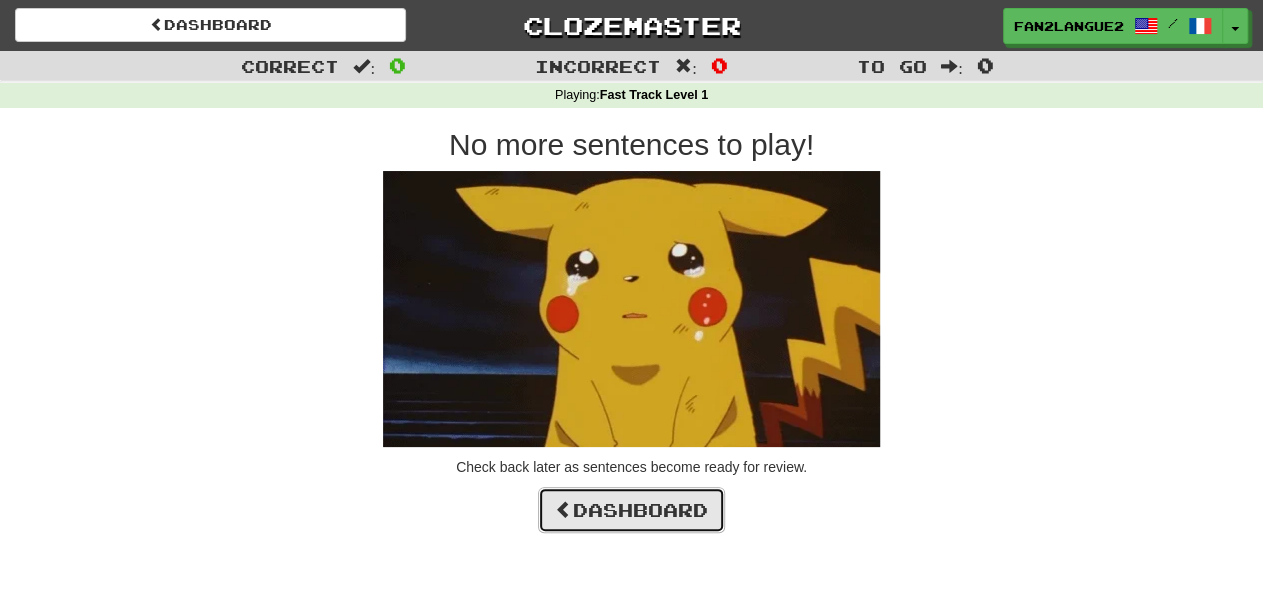 click on "Dashboard" at bounding box center [631, 510] 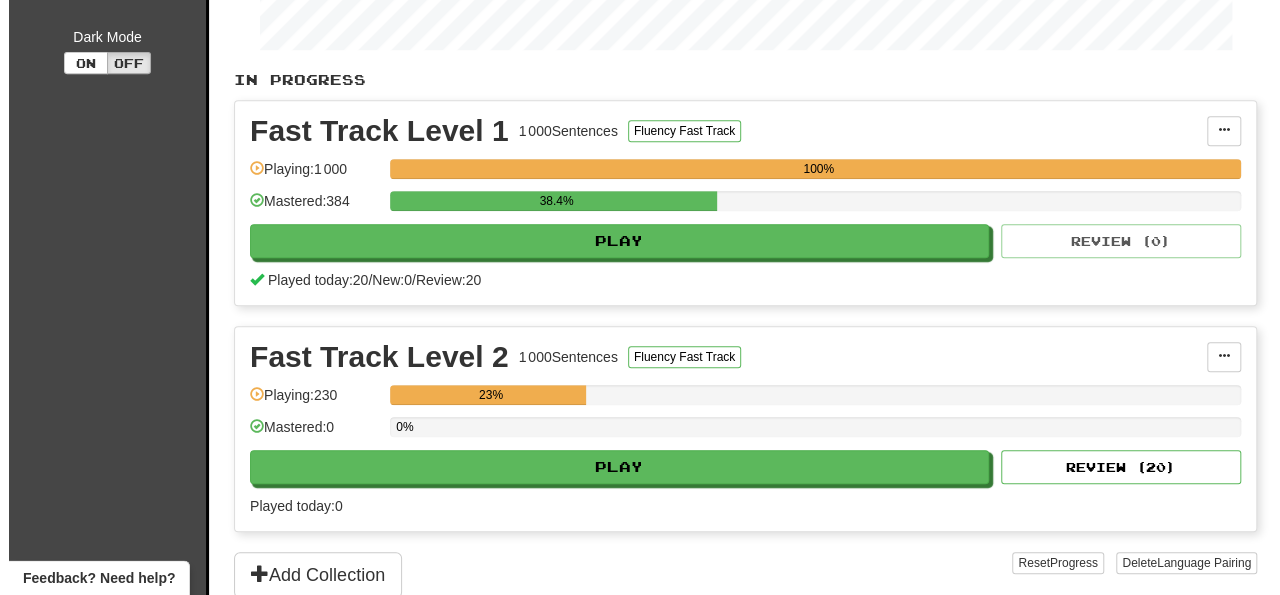 scroll, scrollTop: 434, scrollLeft: 0, axis: vertical 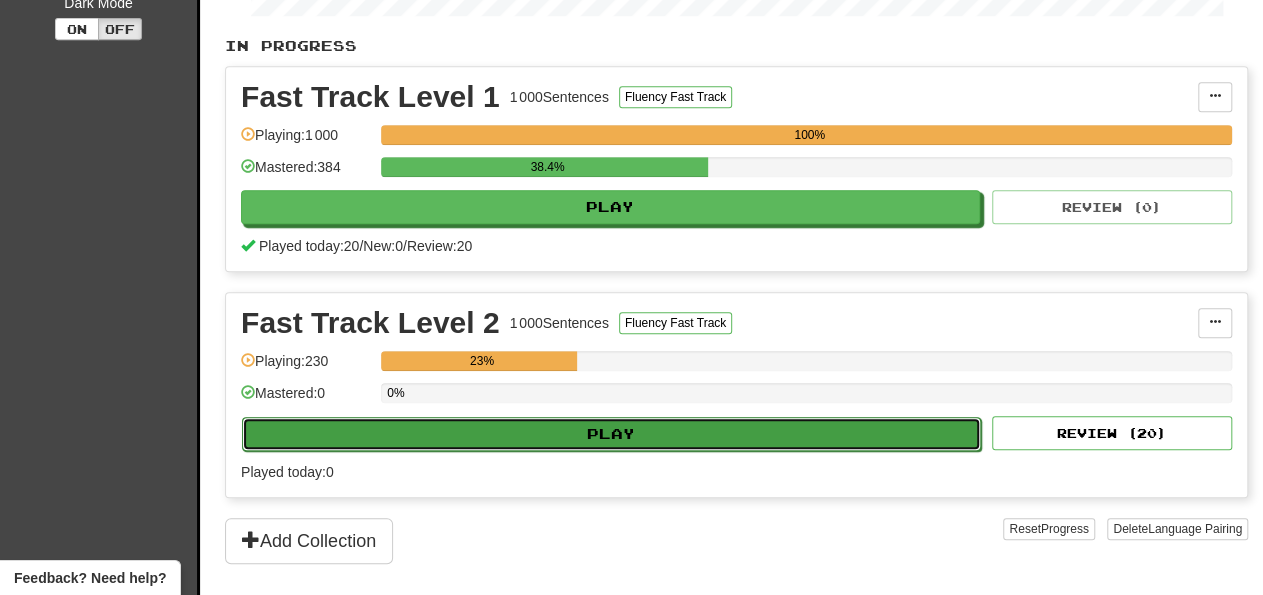 click on "Play" at bounding box center (611, 434) 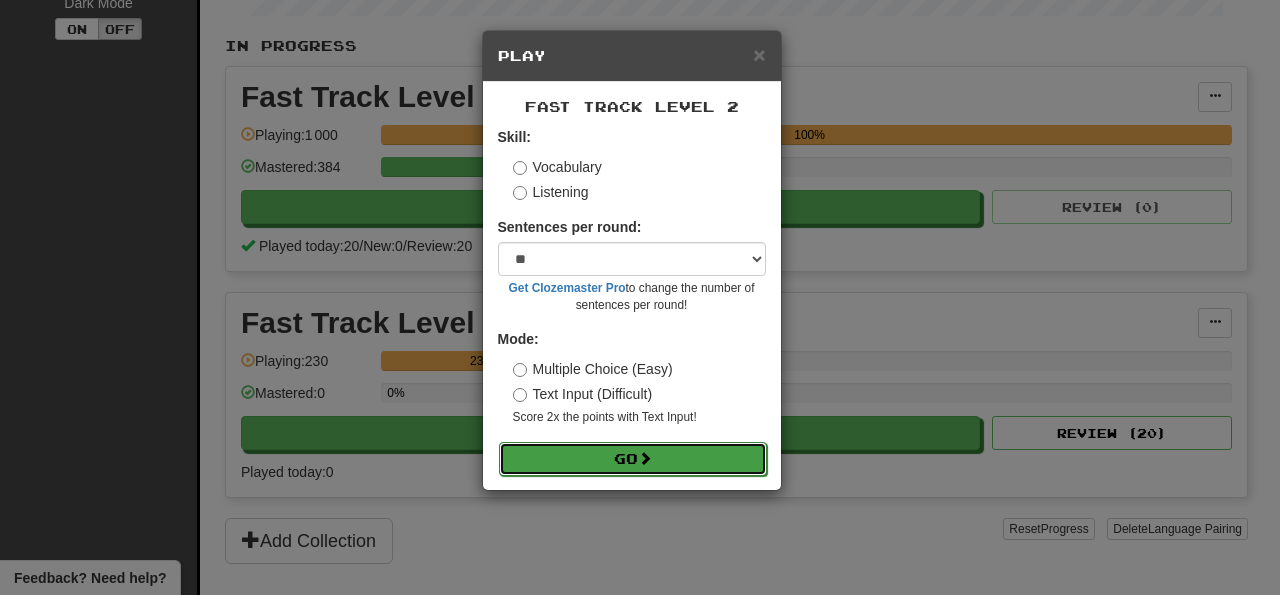 click on "Go" at bounding box center (633, 459) 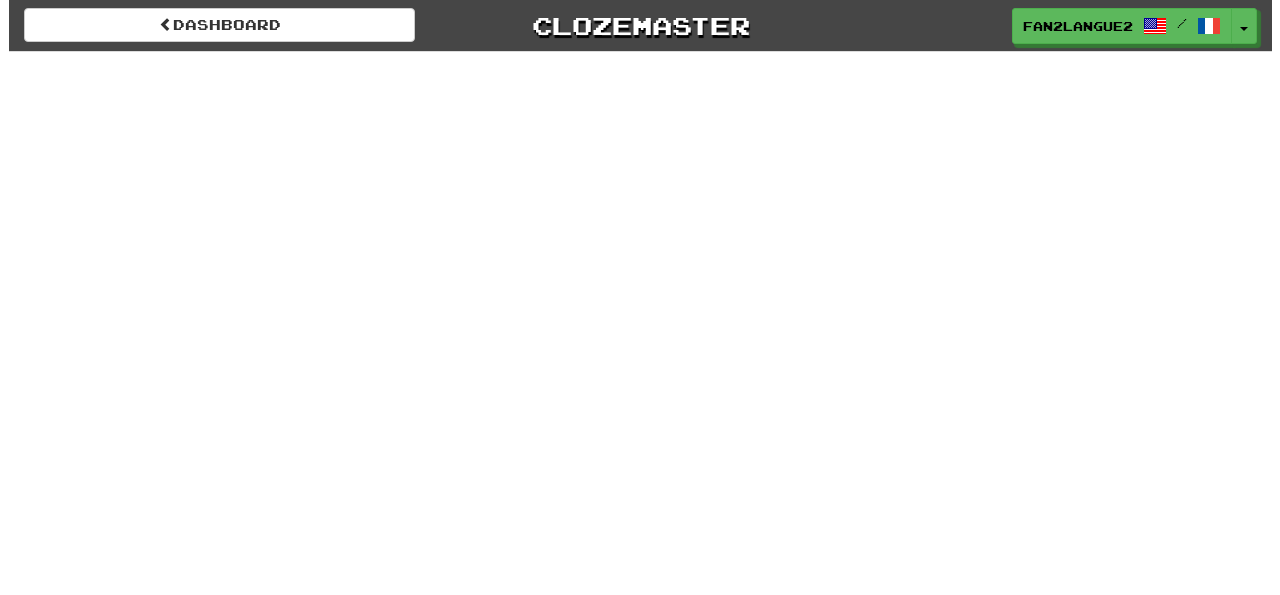 scroll, scrollTop: 0, scrollLeft: 0, axis: both 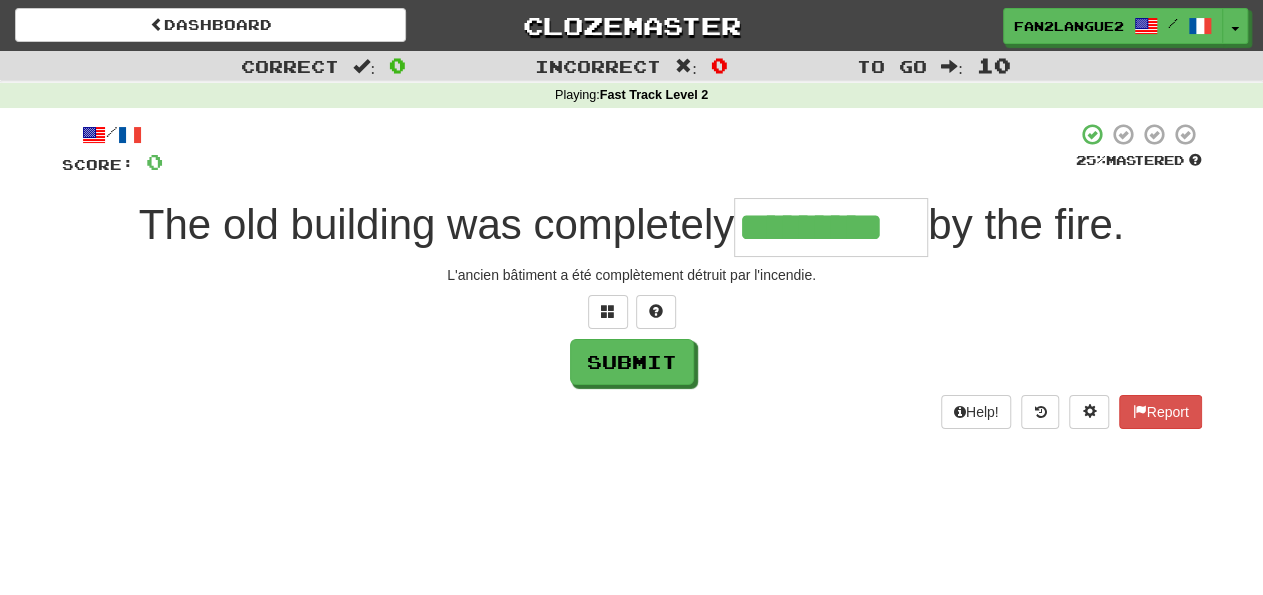 type on "*********" 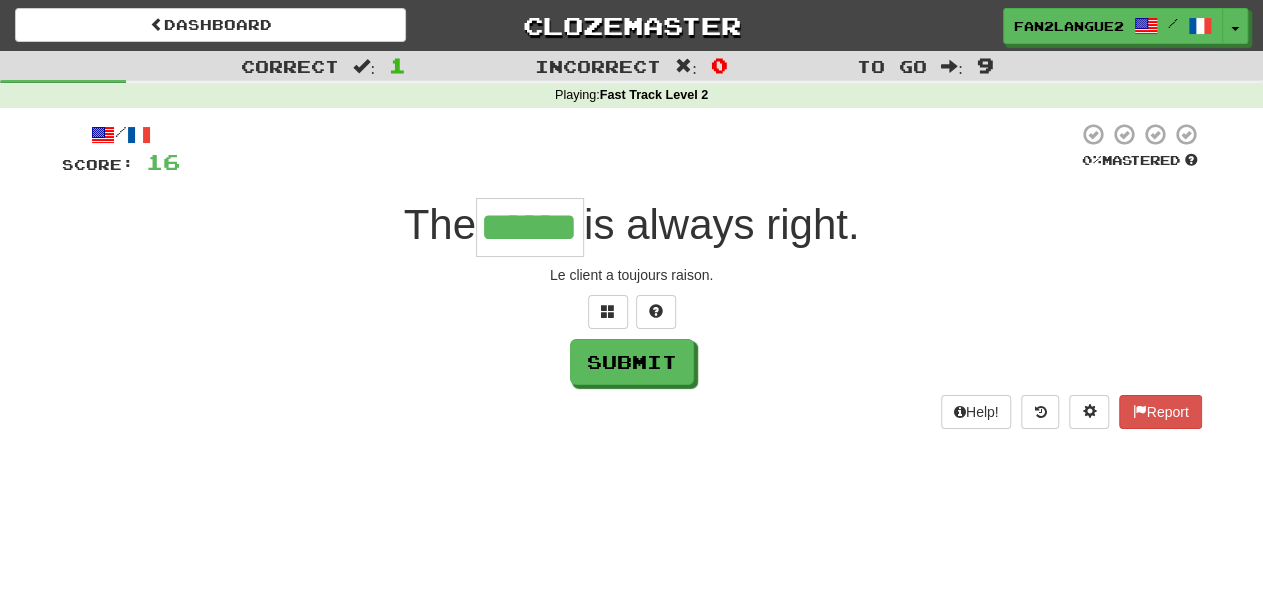 type on "******" 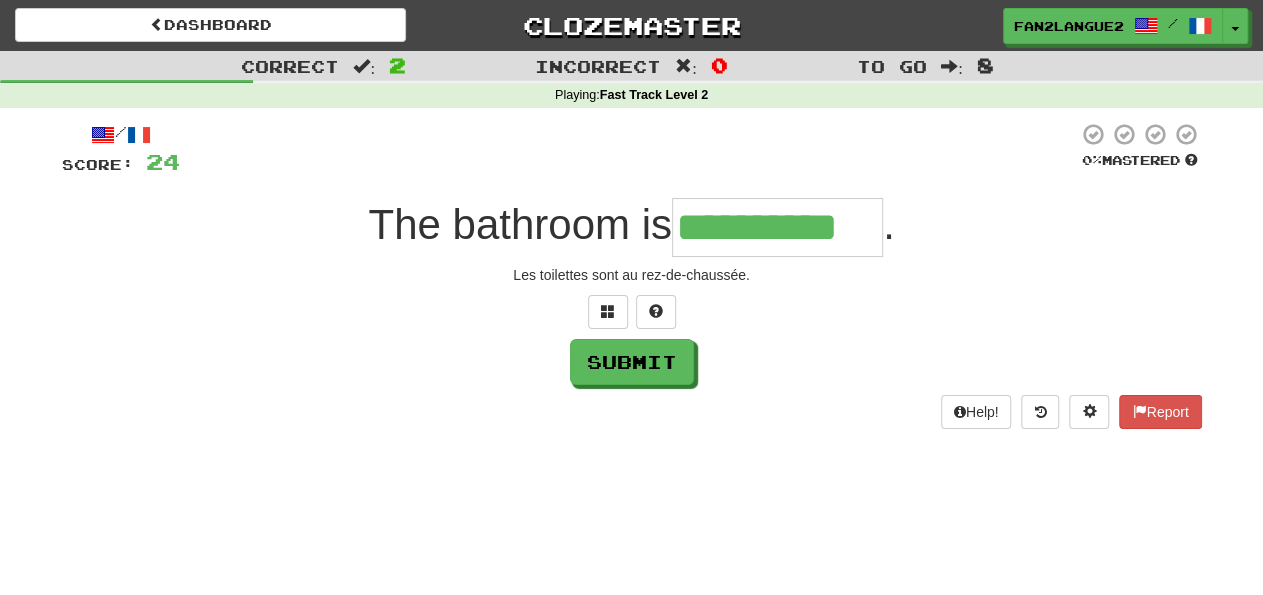 type on "**********" 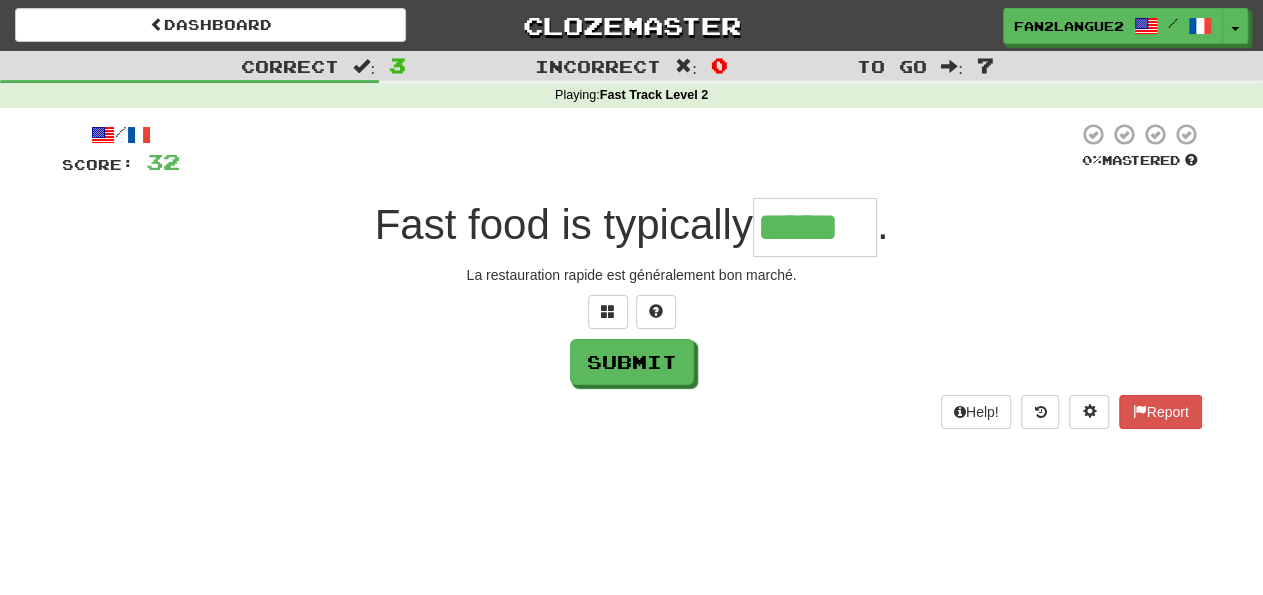 type on "*****" 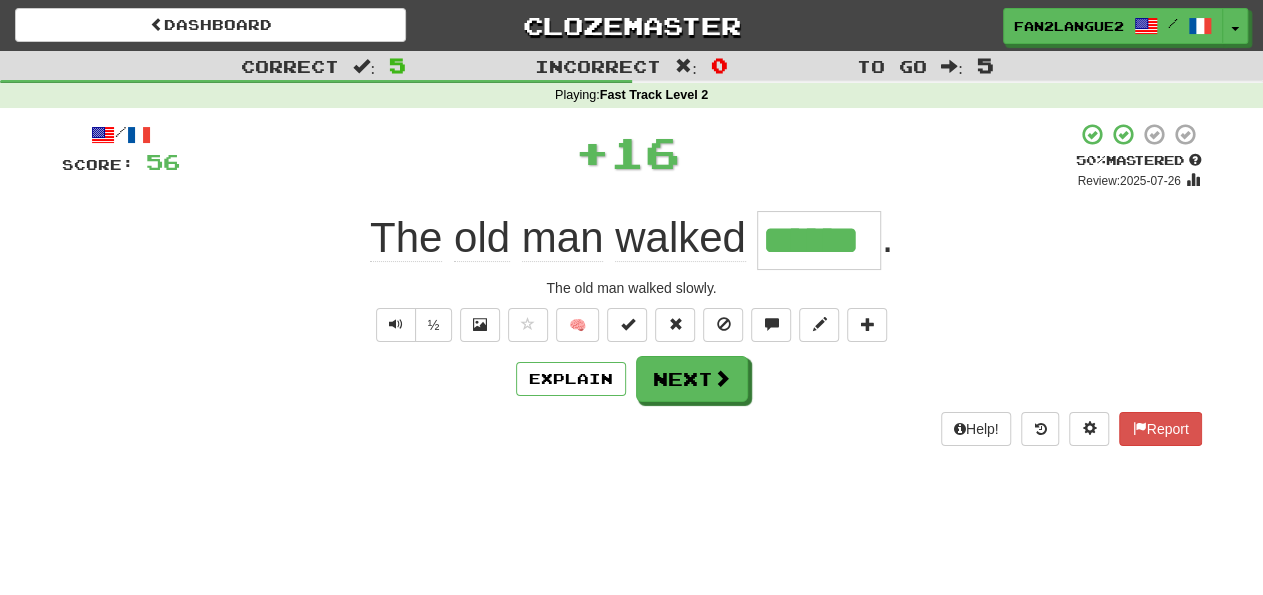 type on "*" 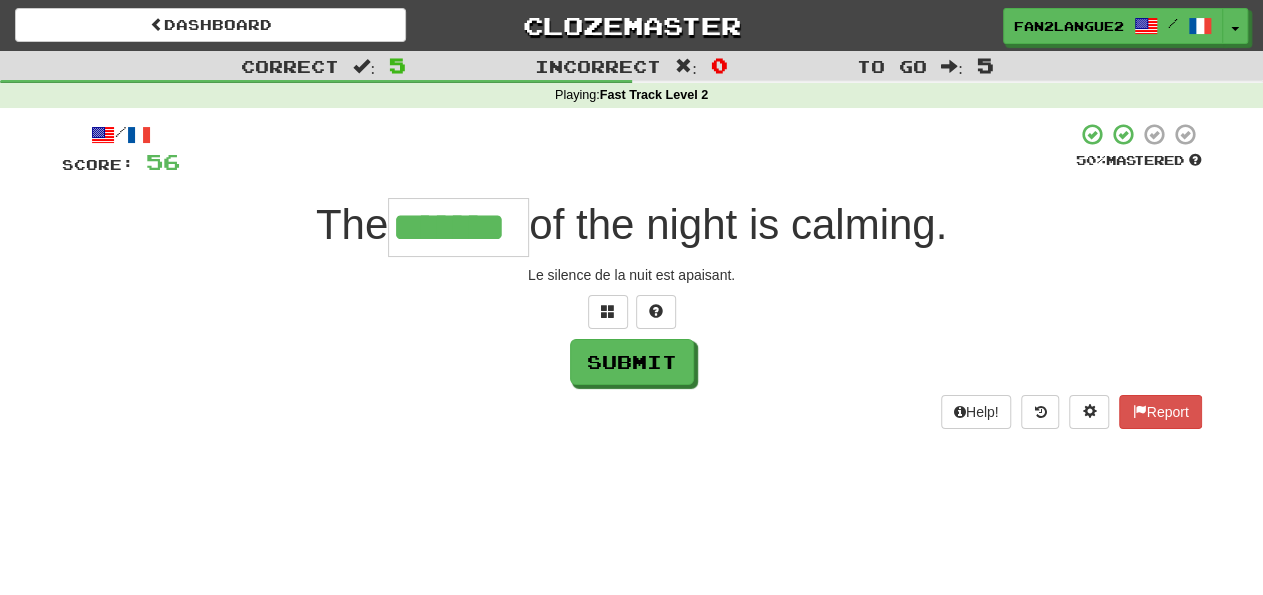 type on "*******" 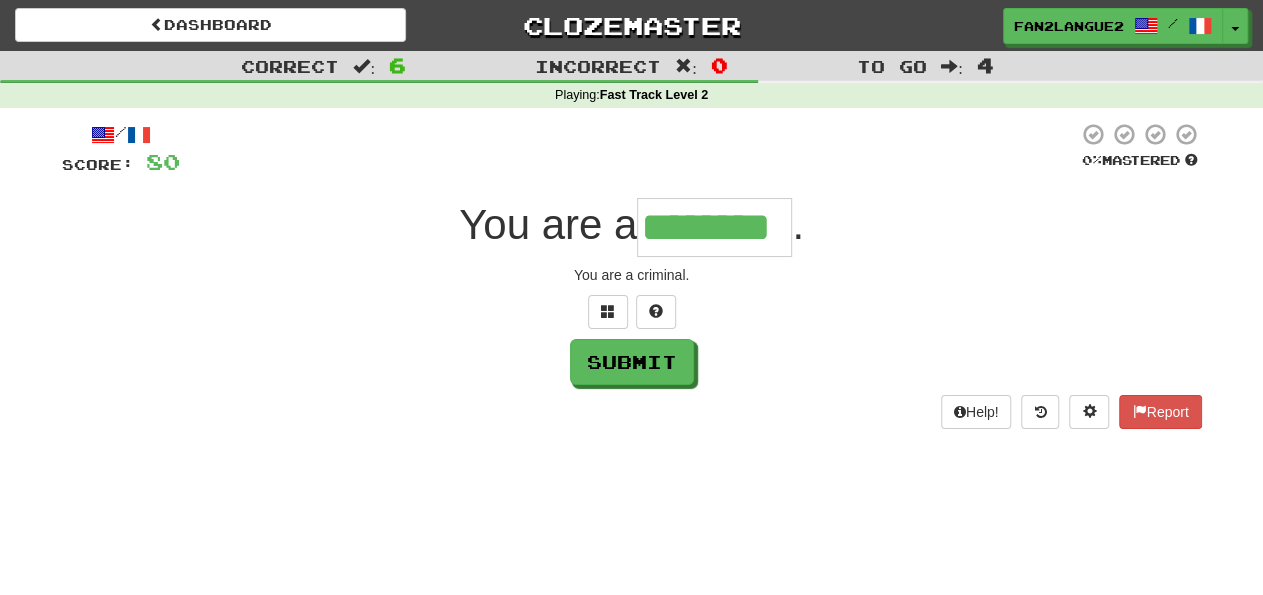 type on "********" 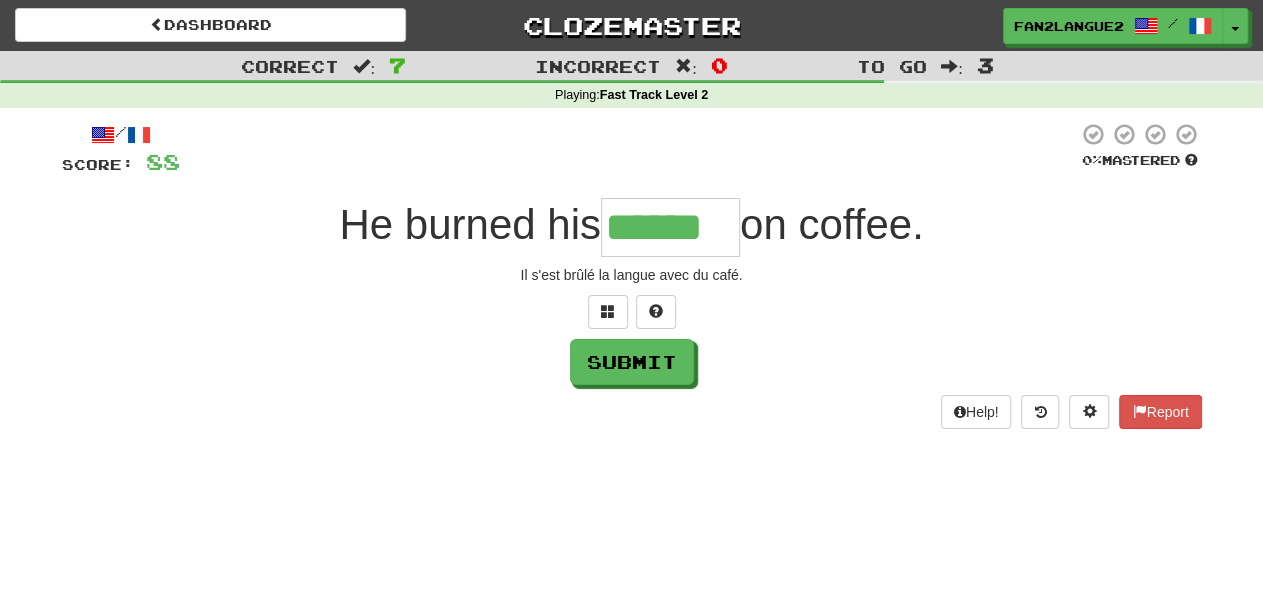 type on "******" 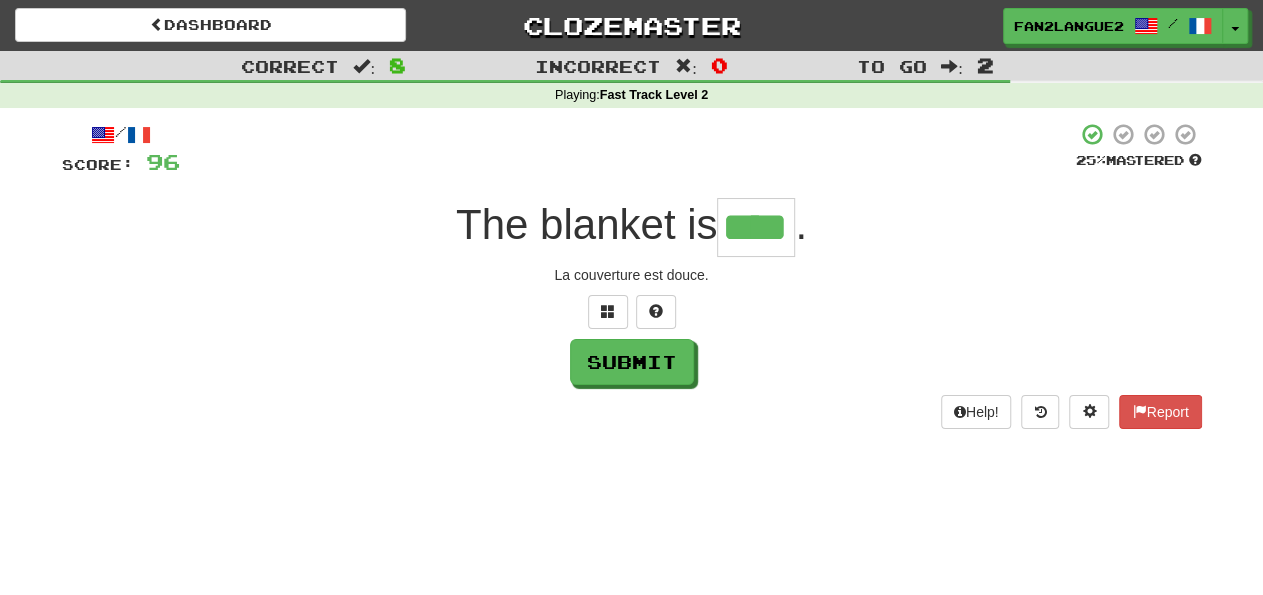 type on "****" 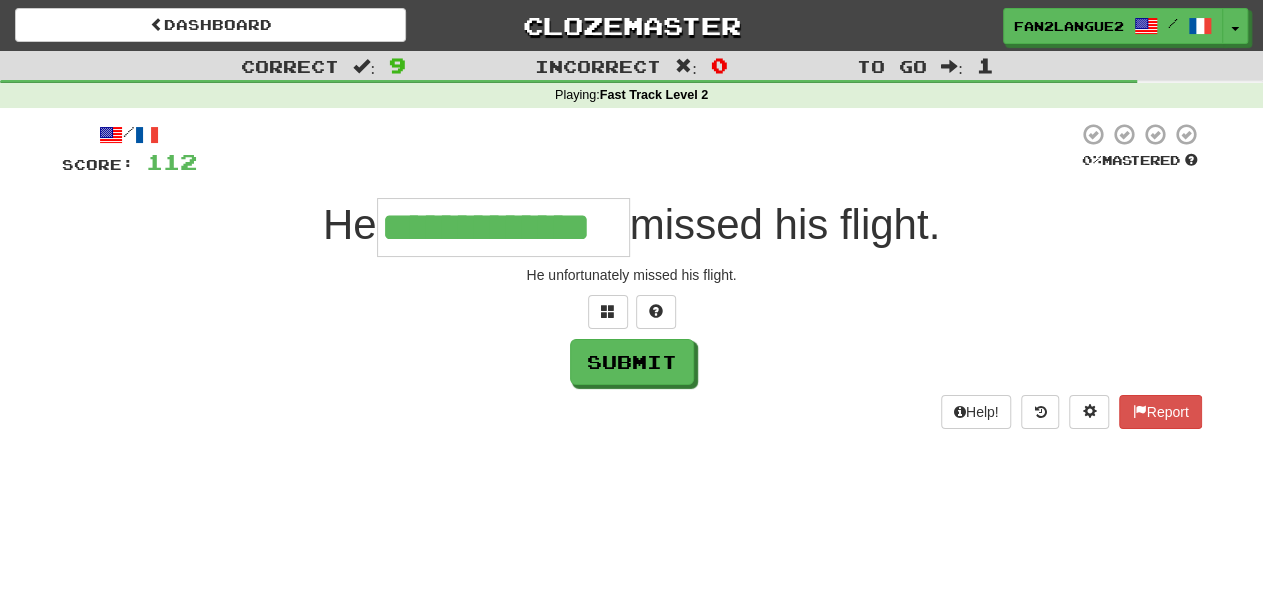 type on "**********" 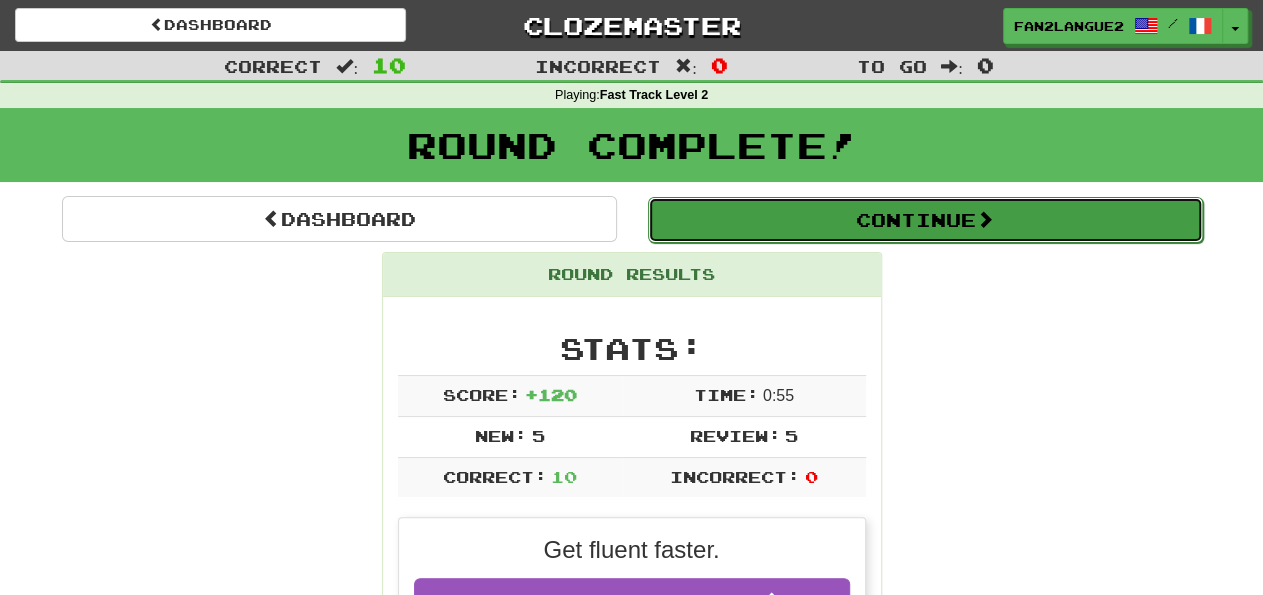 click on "Continue" at bounding box center (925, 220) 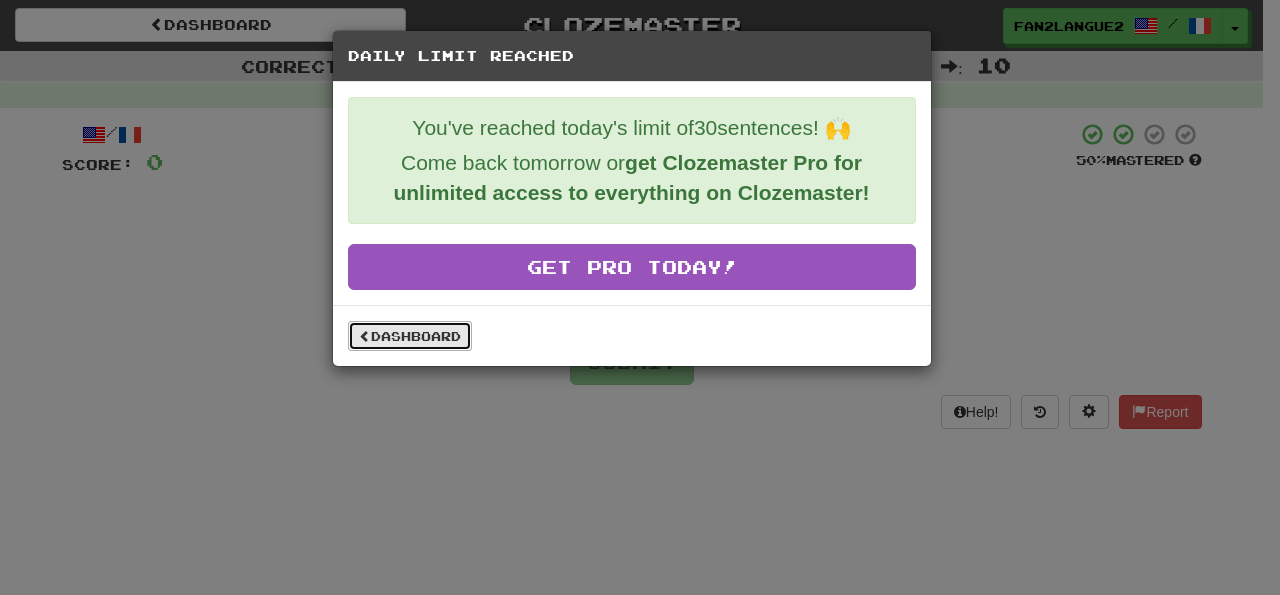 click on "Dashboard" at bounding box center (410, 336) 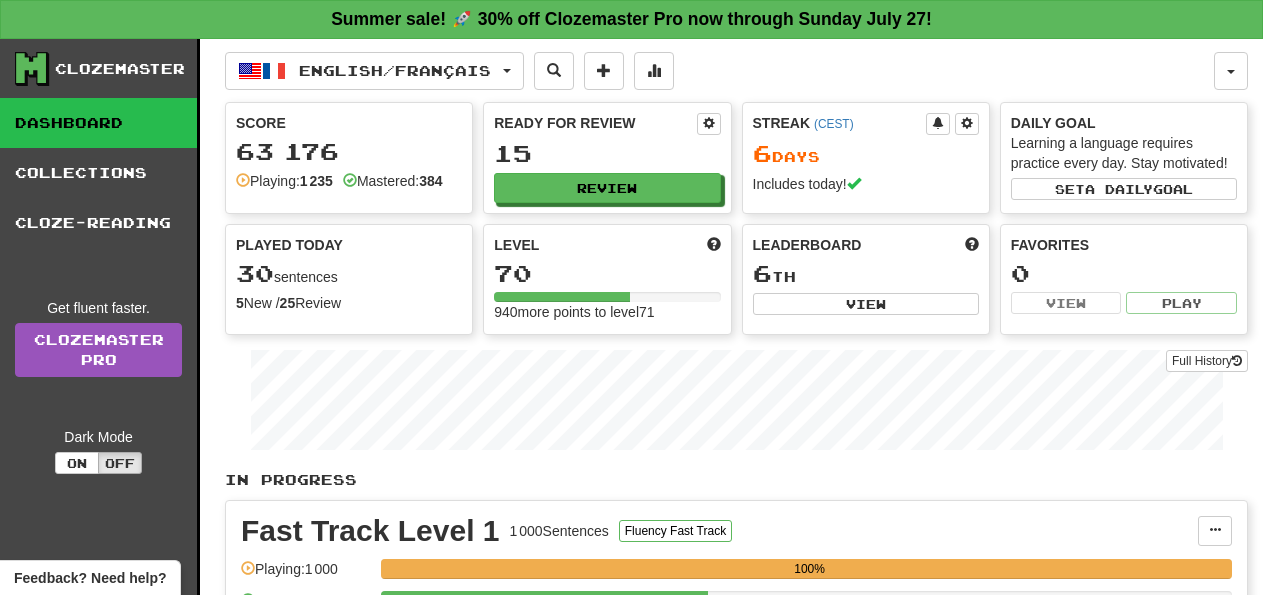 scroll, scrollTop: 0, scrollLeft: 0, axis: both 